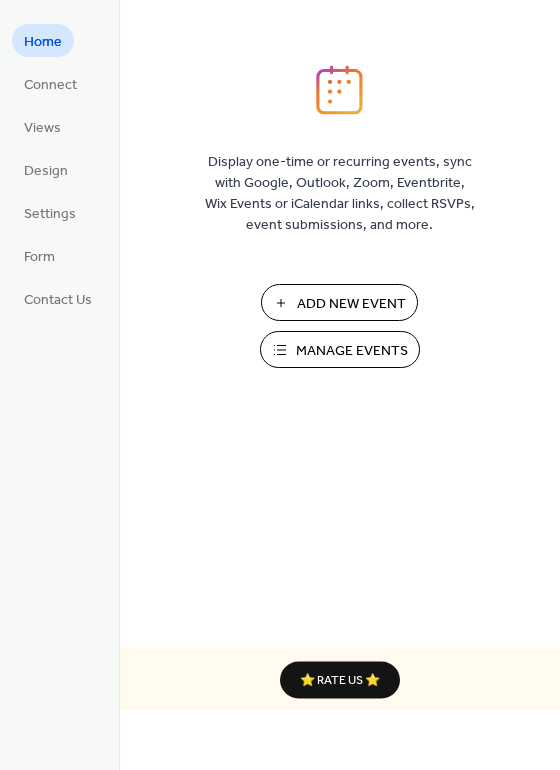 scroll, scrollTop: 0, scrollLeft: 0, axis: both 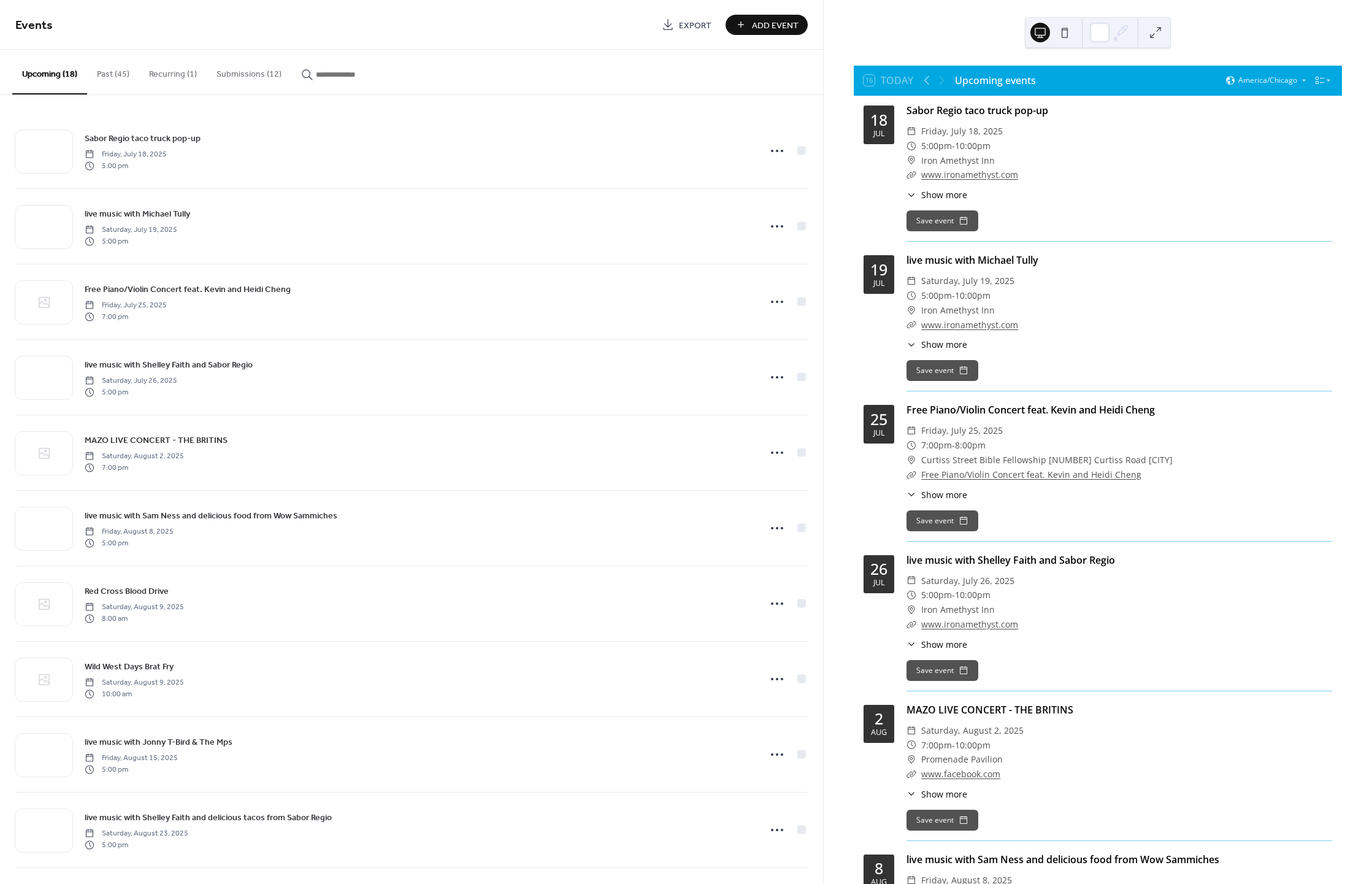 click on "Submissions (12)" at bounding box center [249, 71] 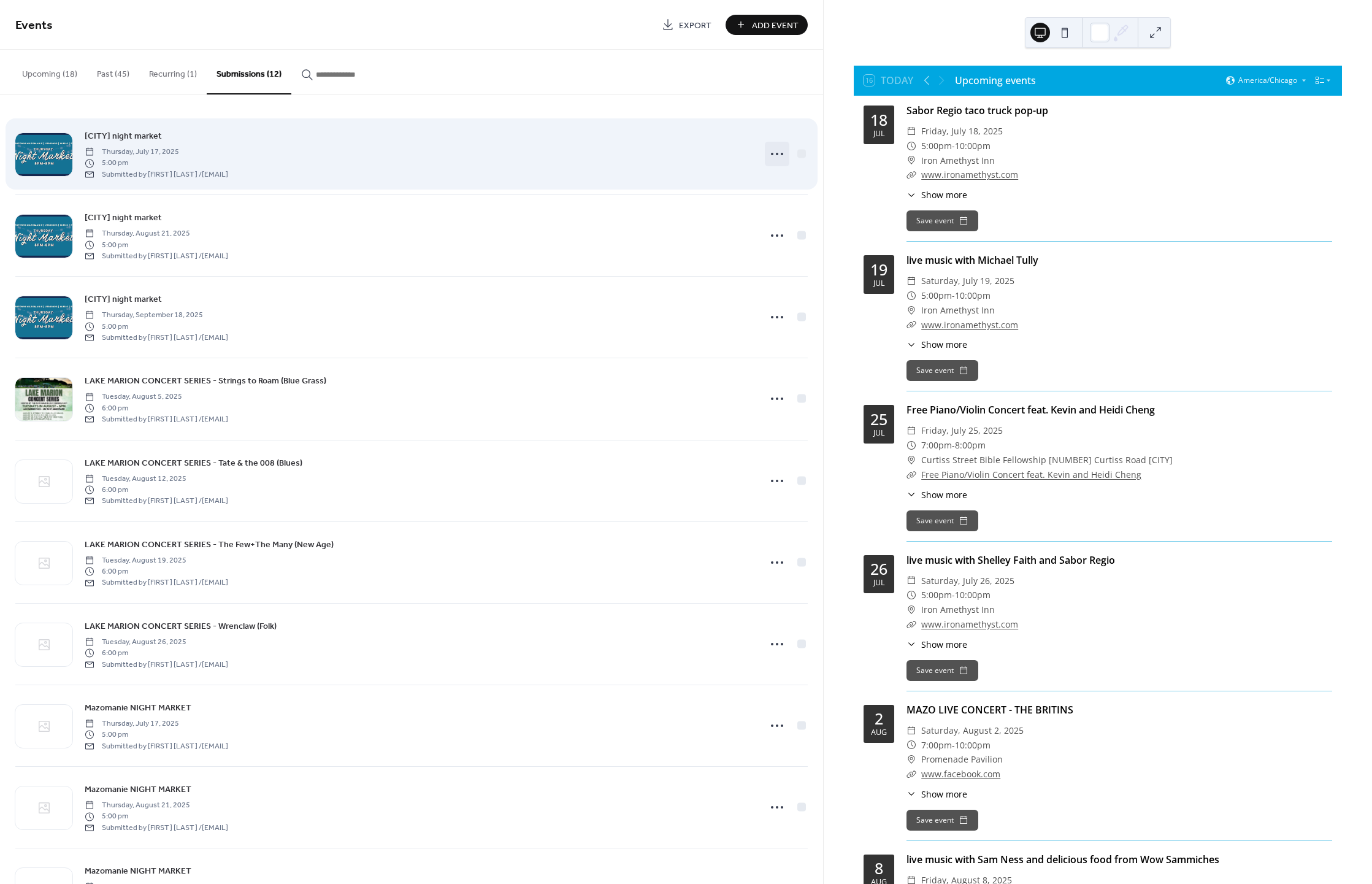 click 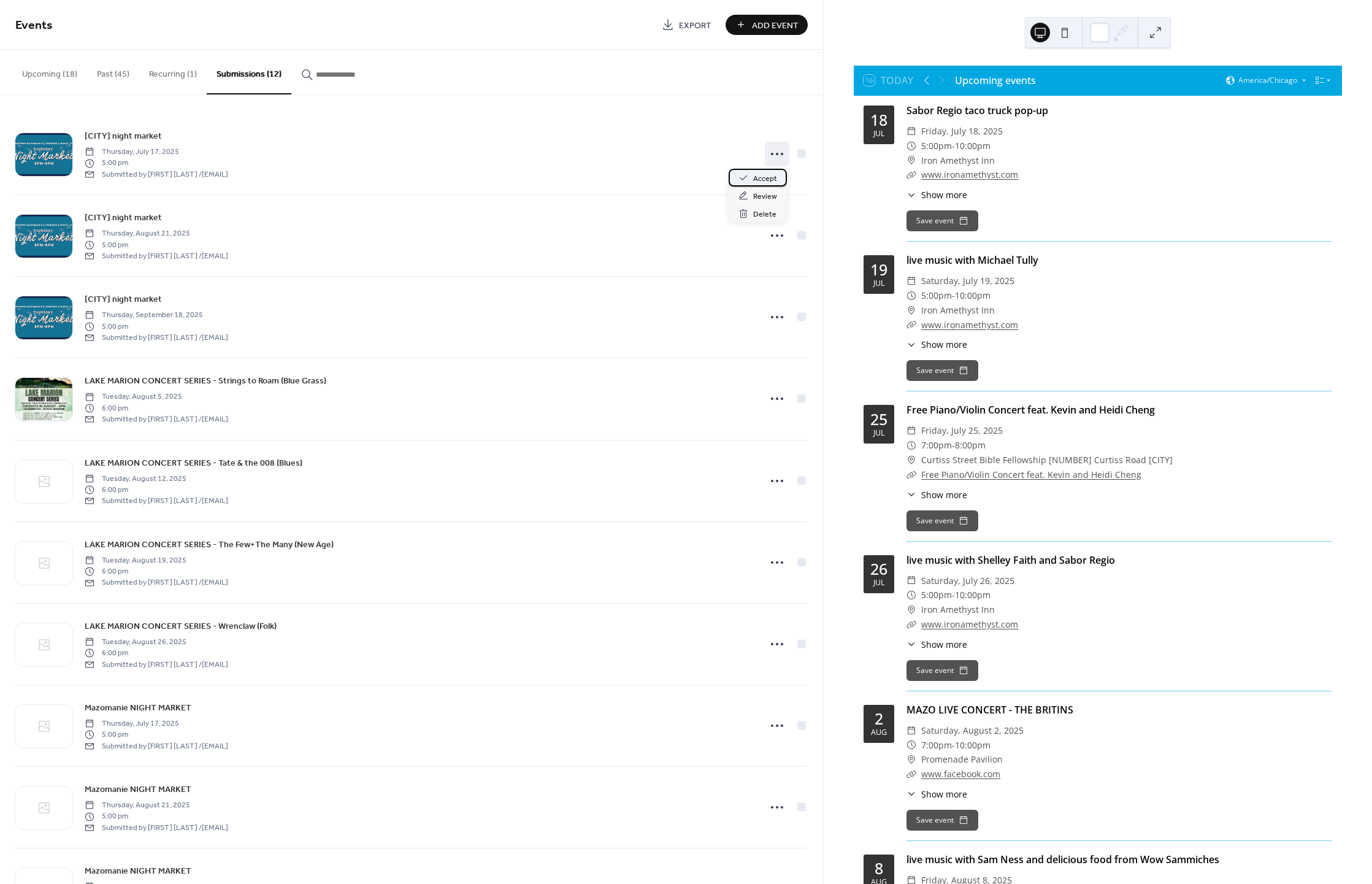 click on "Accept" at bounding box center (765, 179) 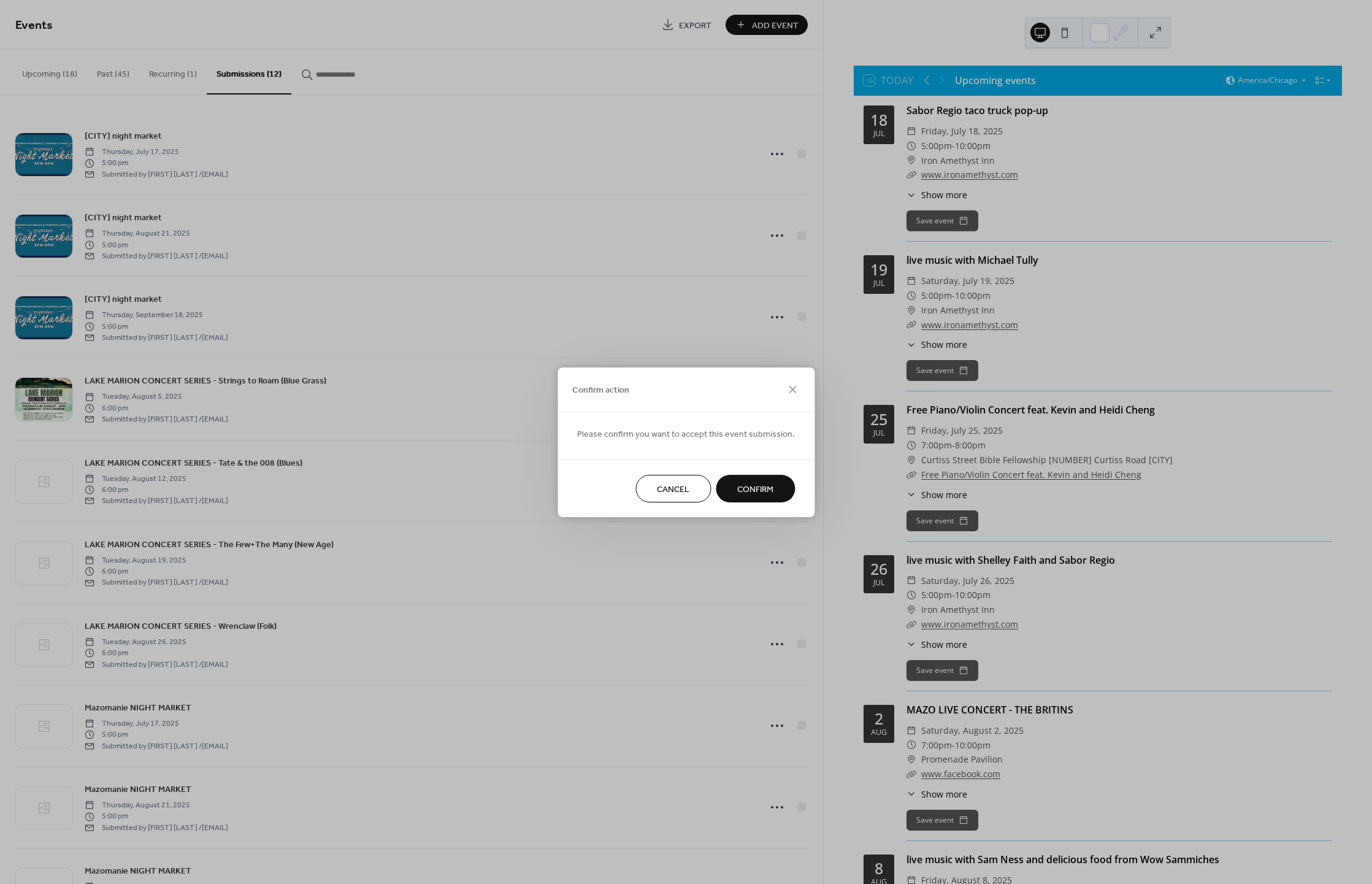 click on "Confirm" at bounding box center [755, 489] 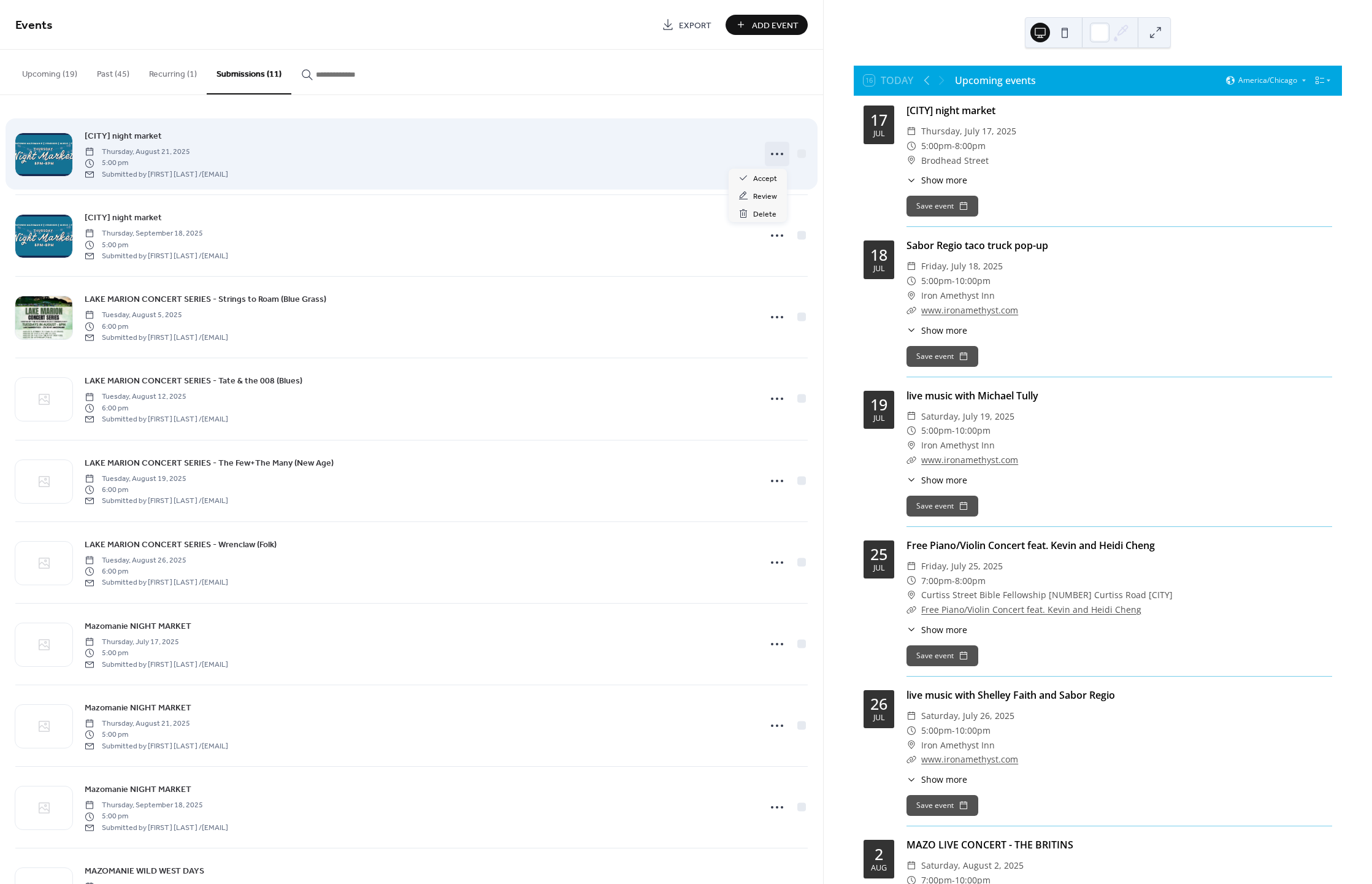 click 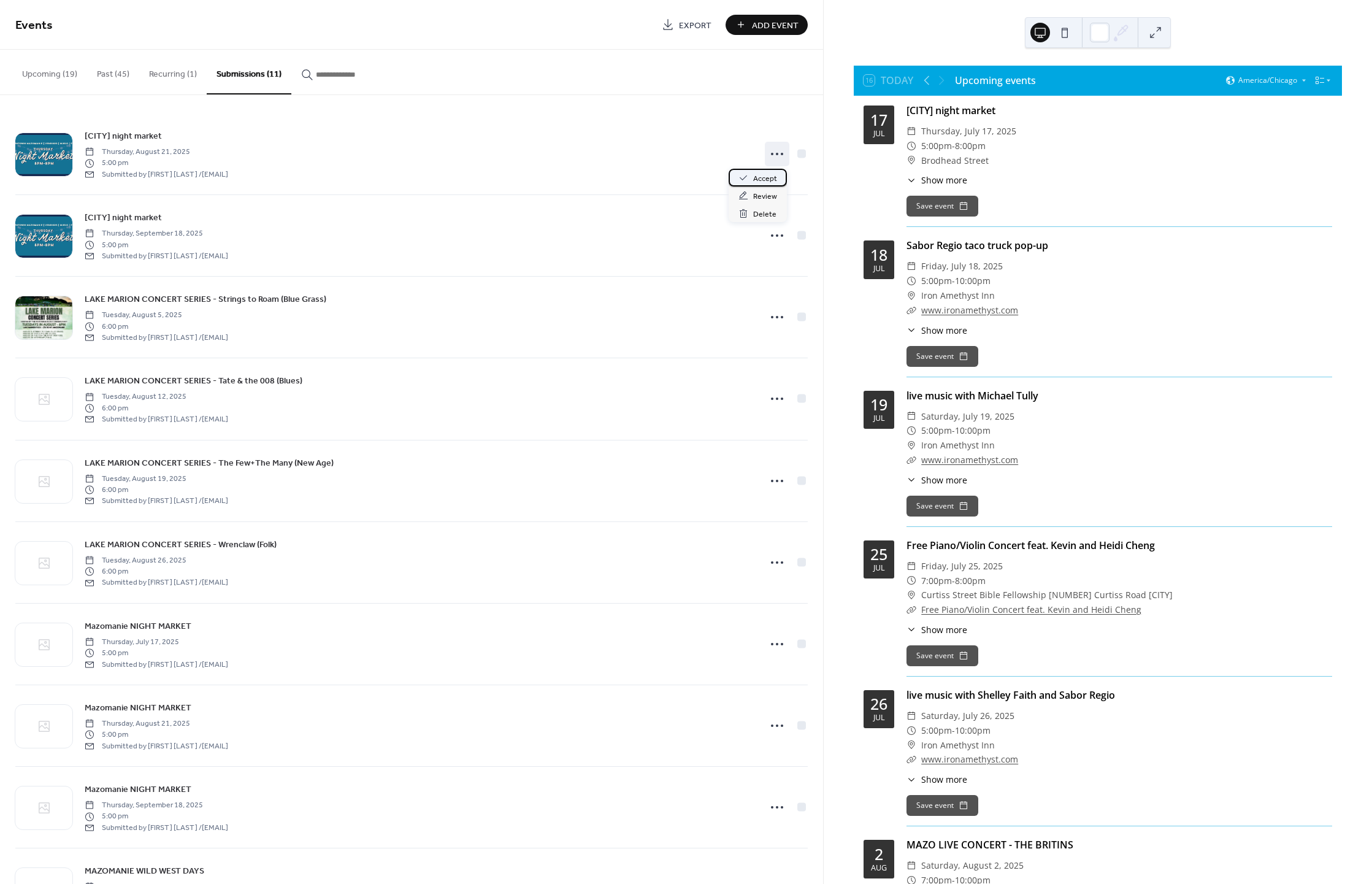 click on "Accept" at bounding box center [765, 179] 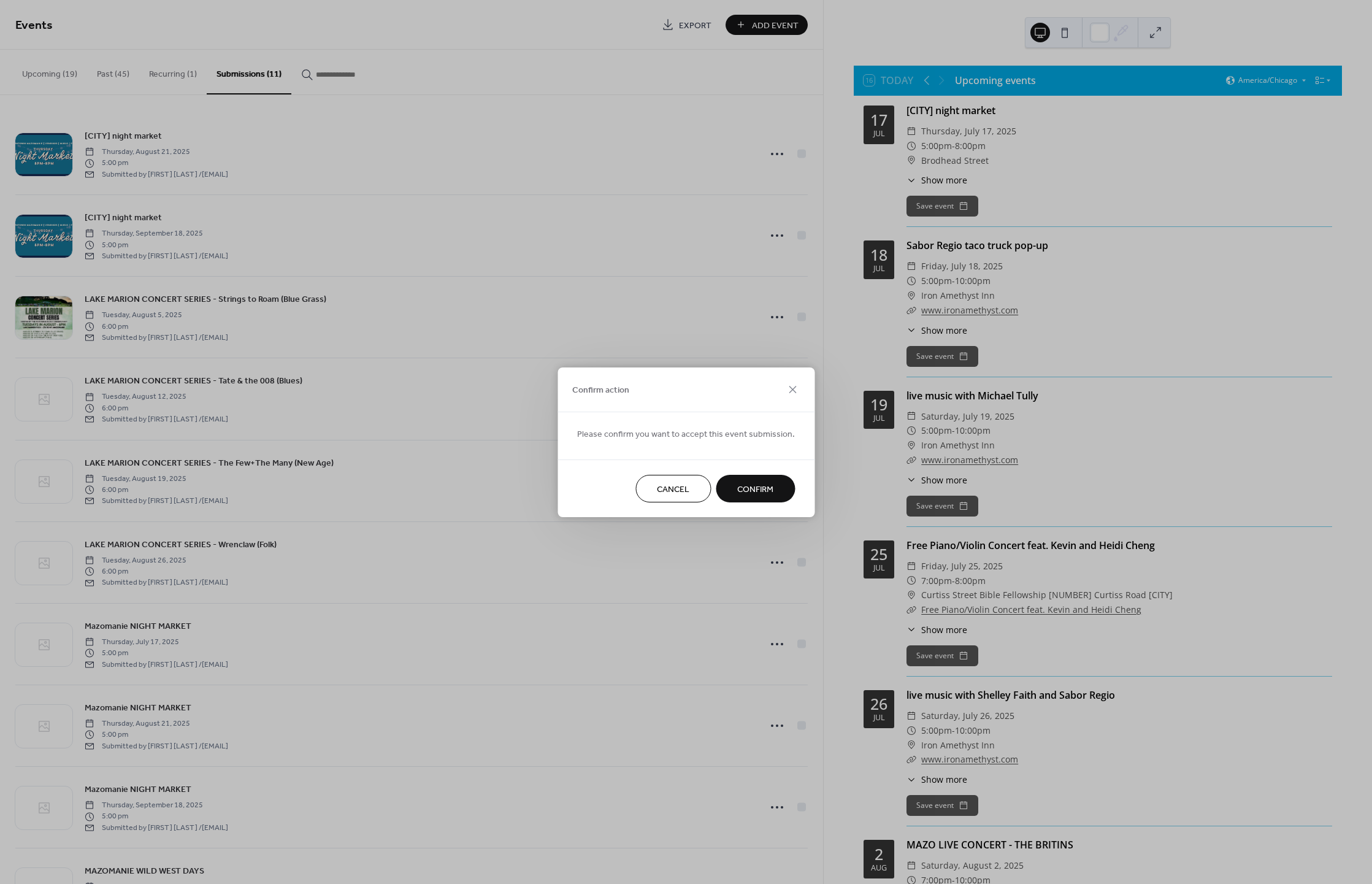 click on "Confirm" at bounding box center (755, 489) 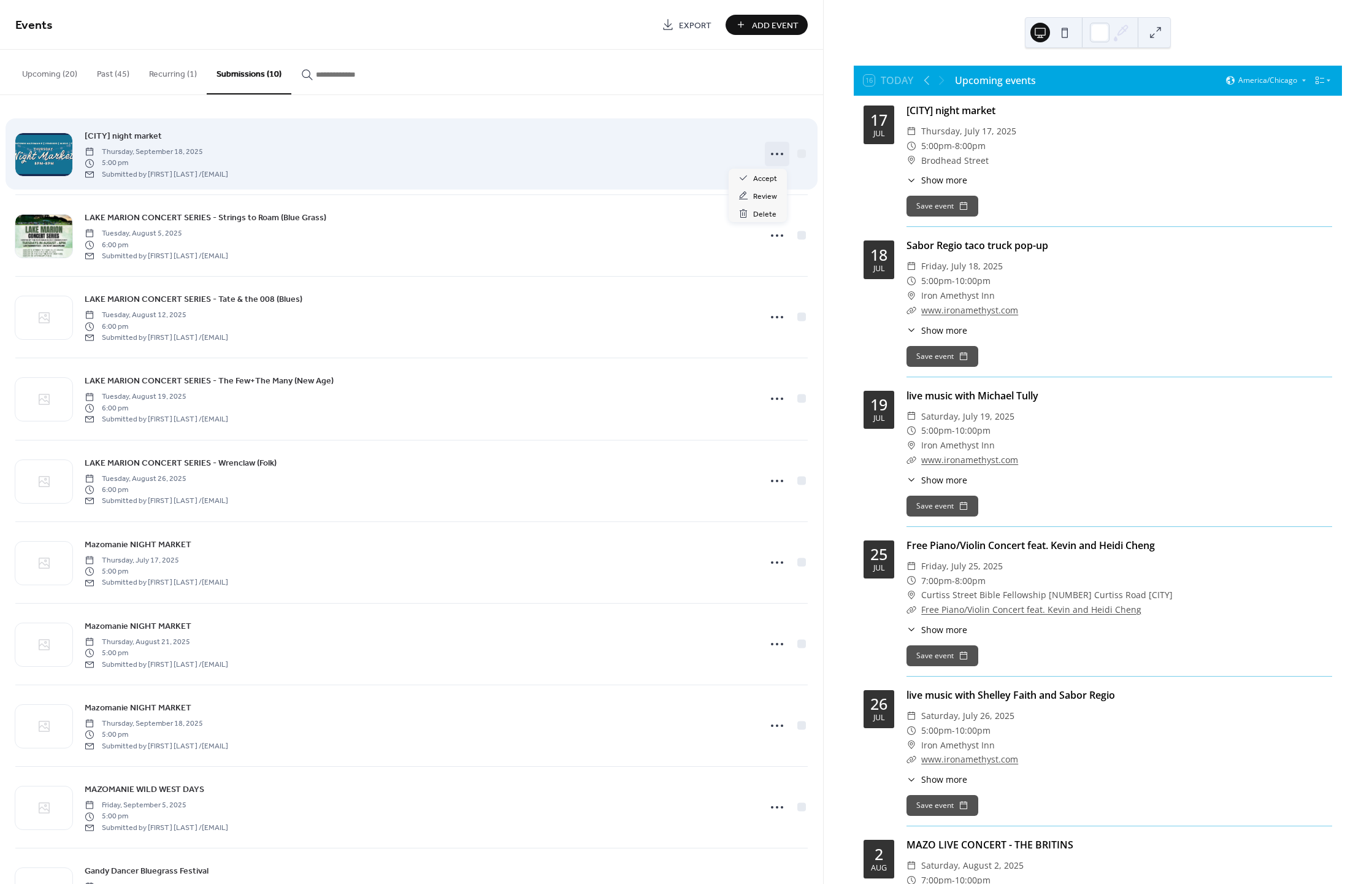 click 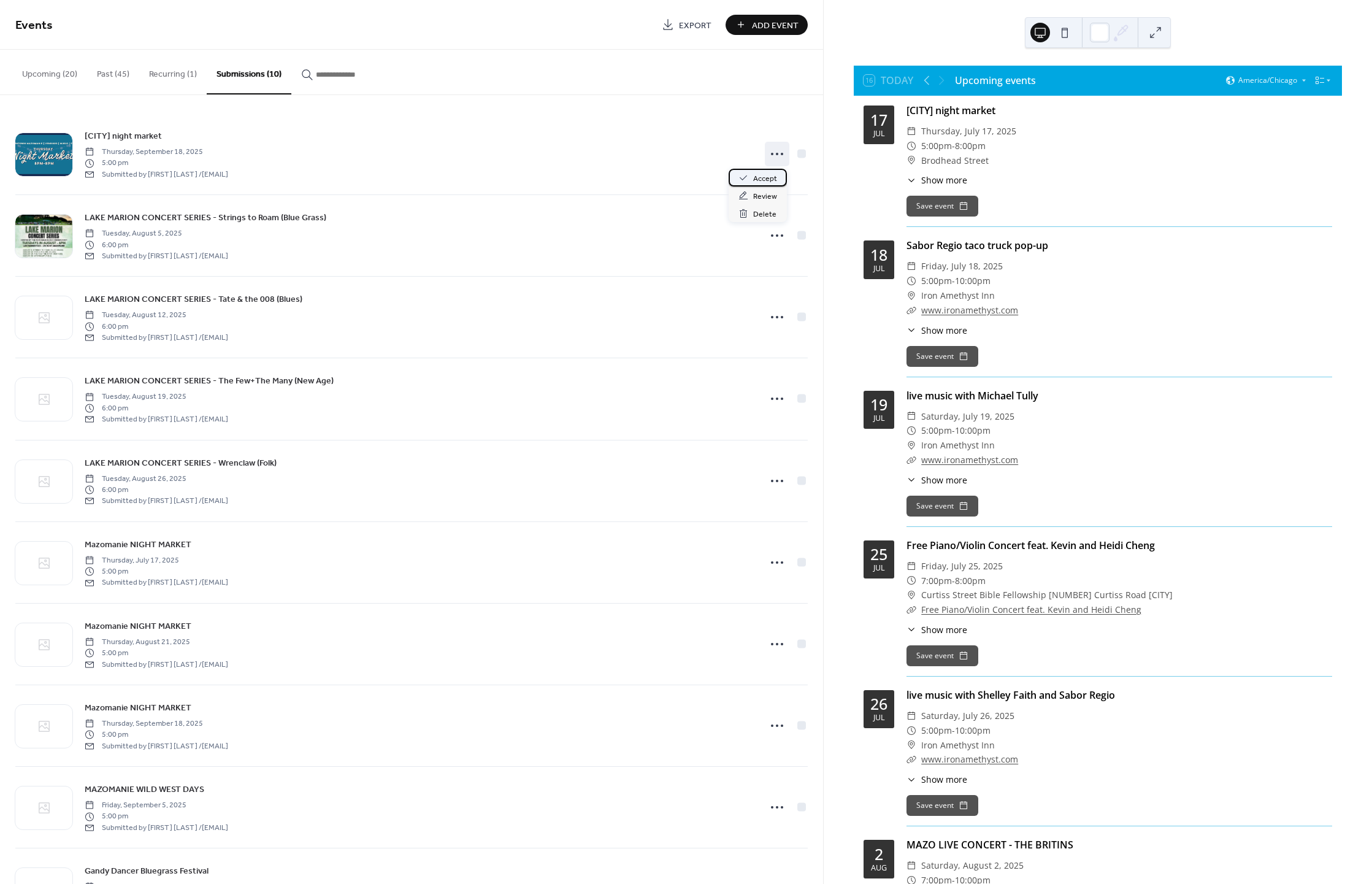 click on "Accept" at bounding box center [765, 179] 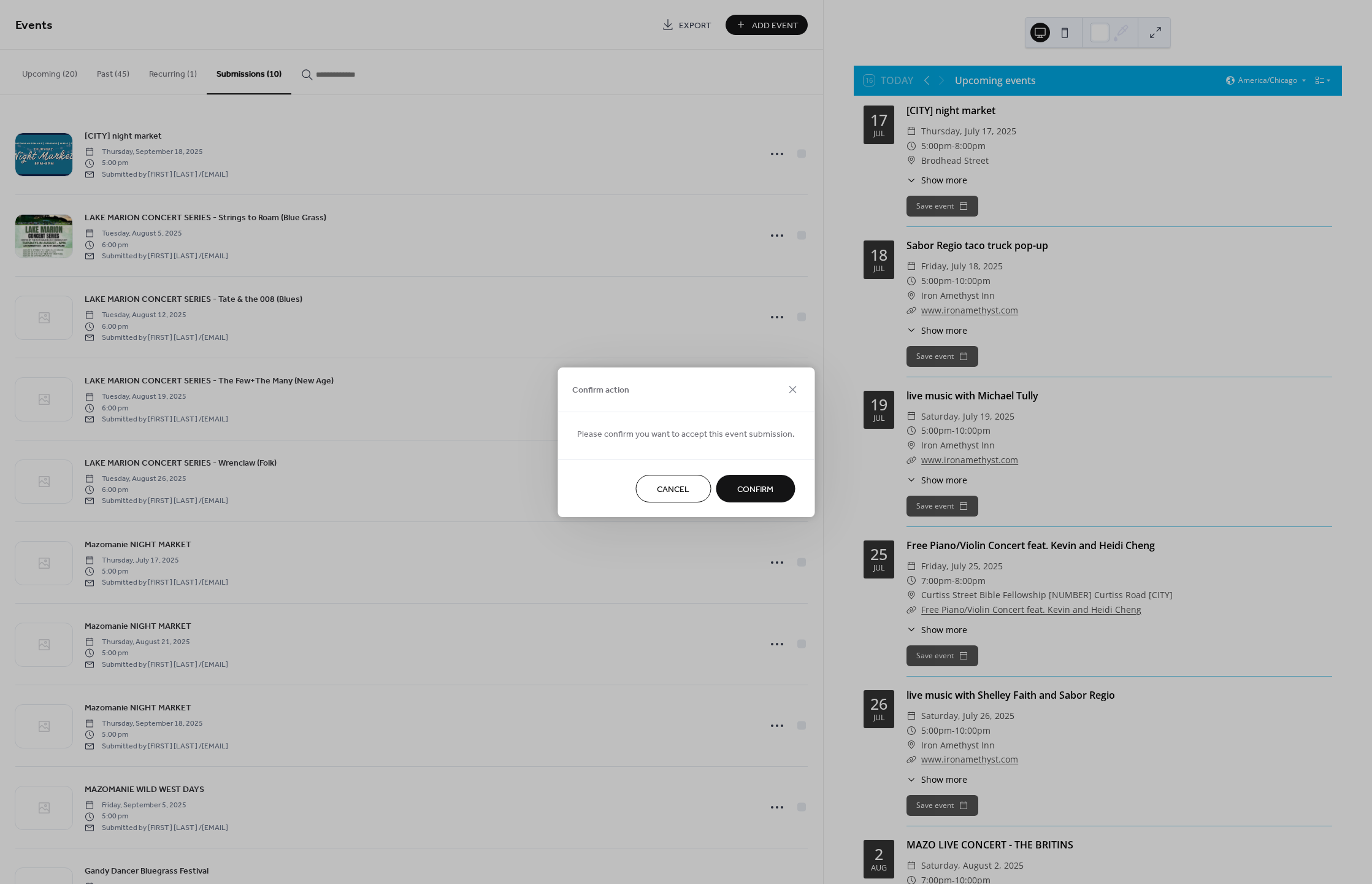click on "Confirm" at bounding box center (755, 489) 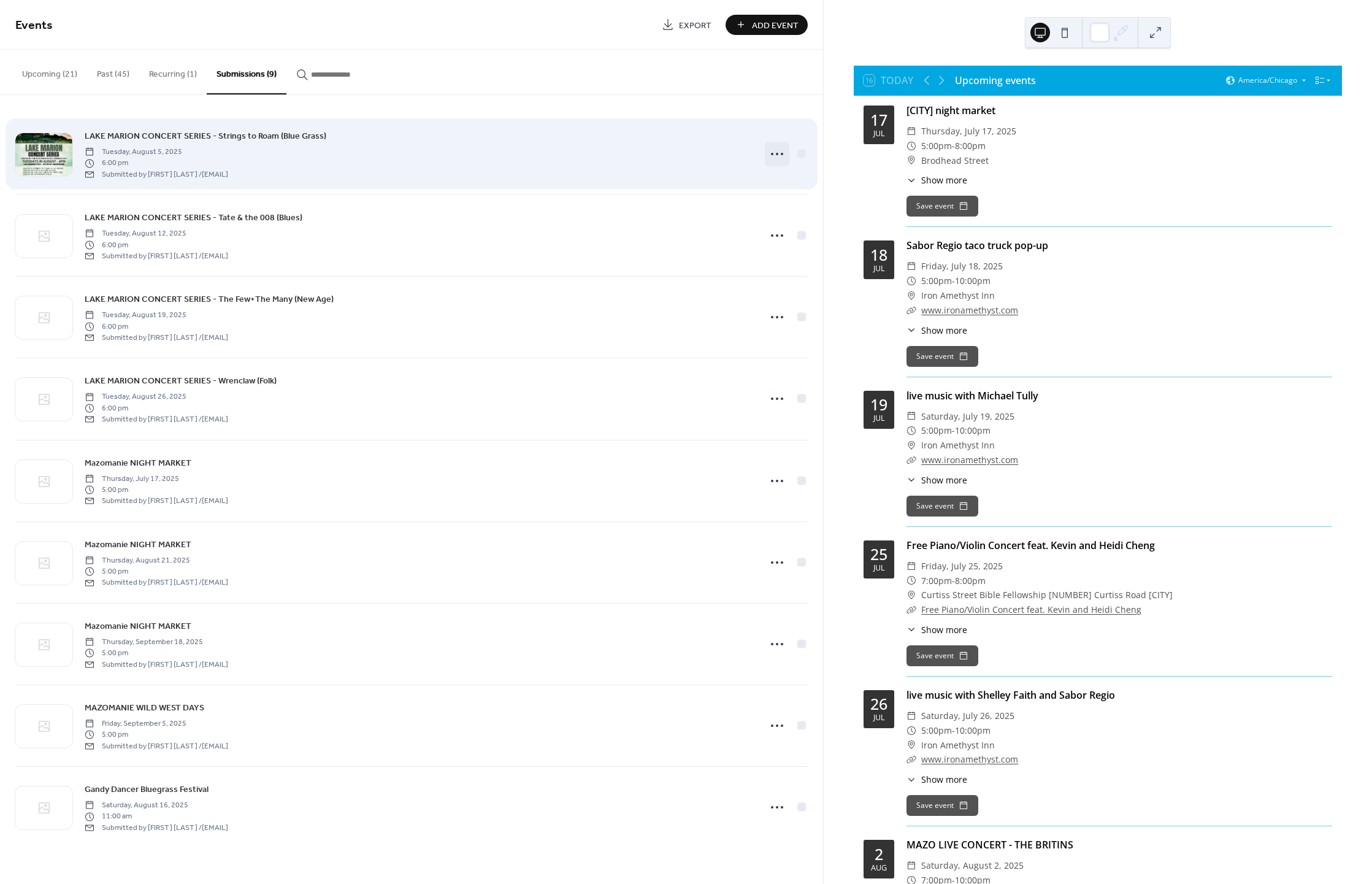 click 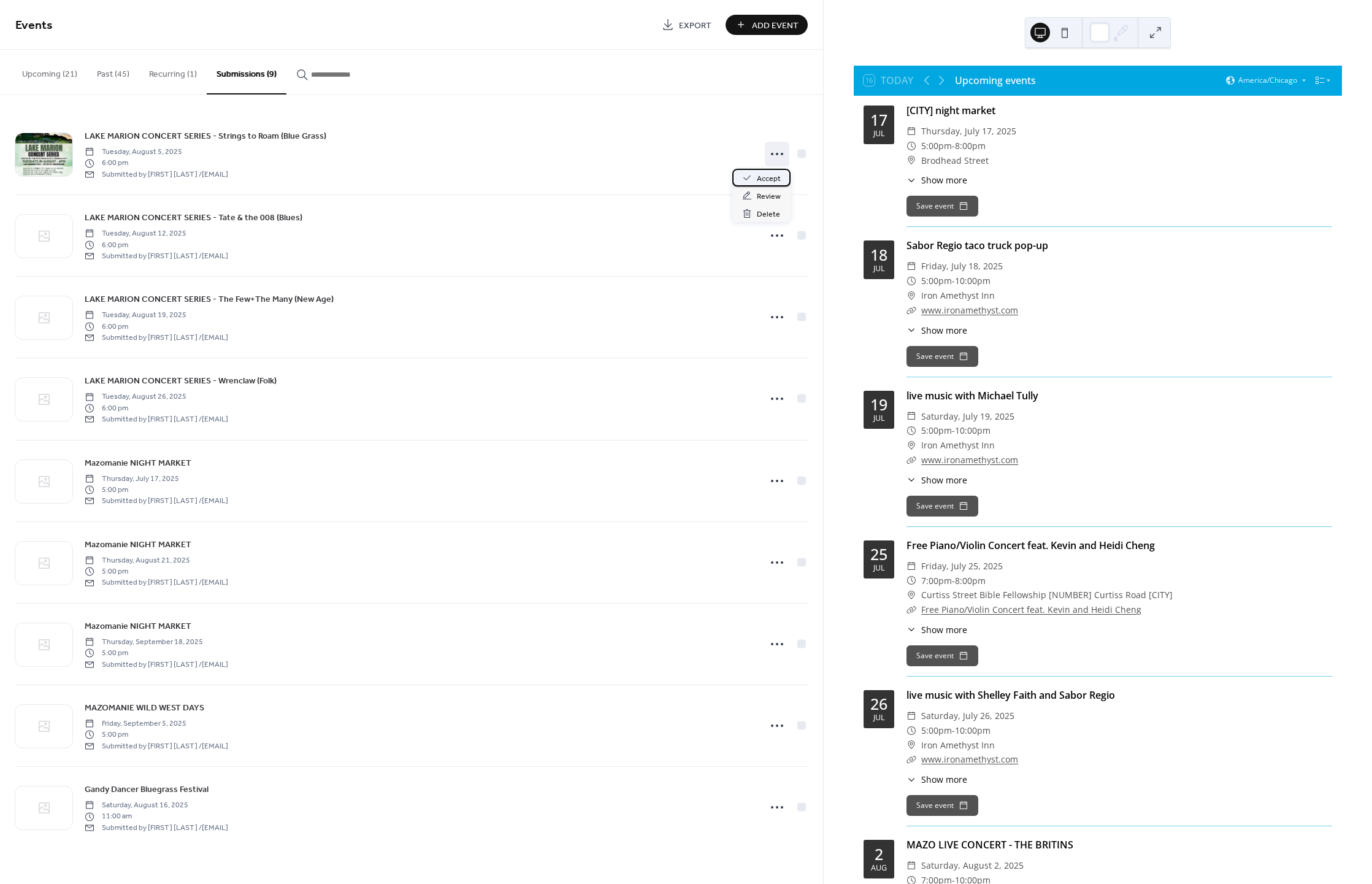 click on "Accept" at bounding box center (768, 179) 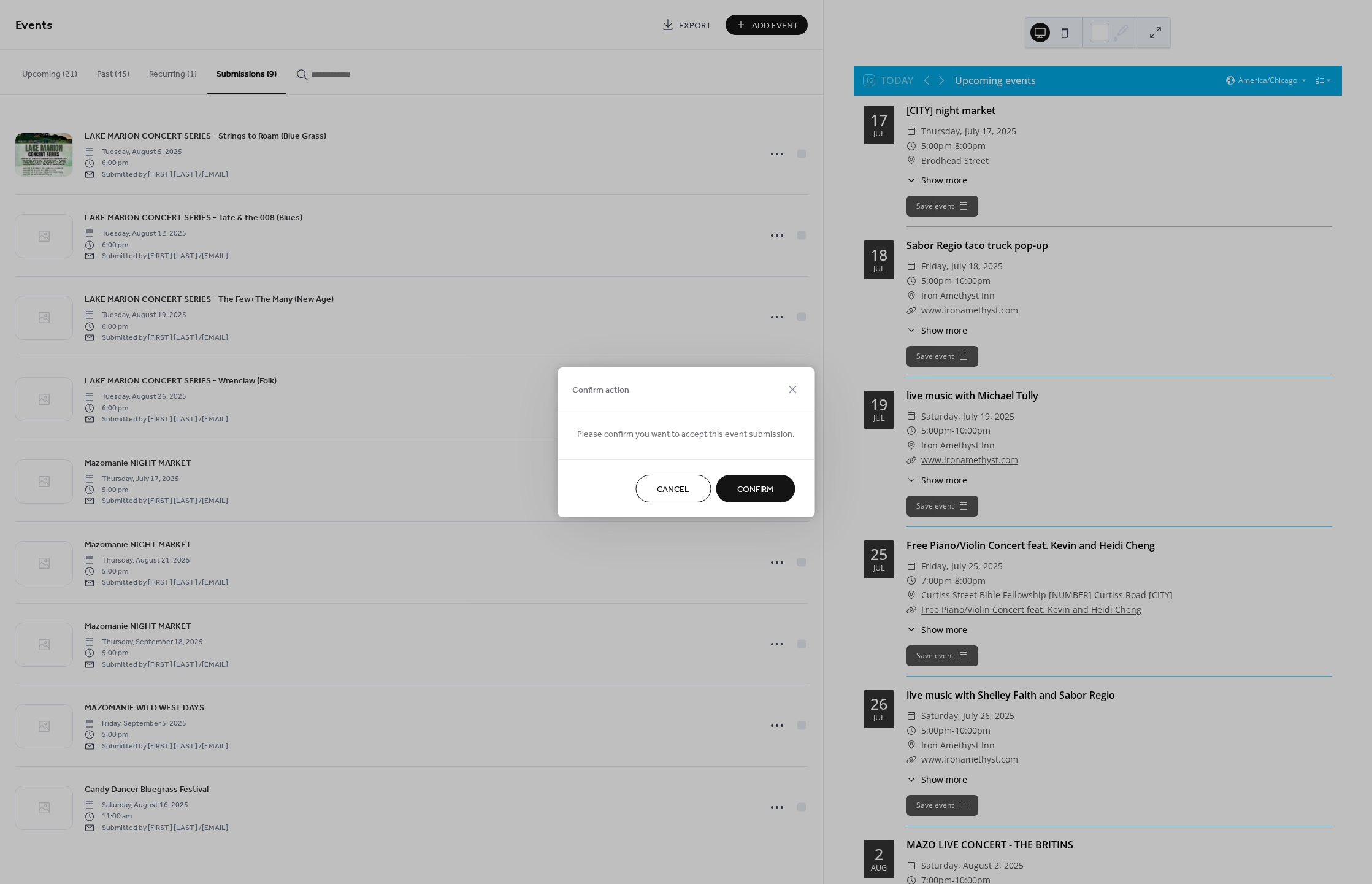 click on "Confirm" at bounding box center (755, 489) 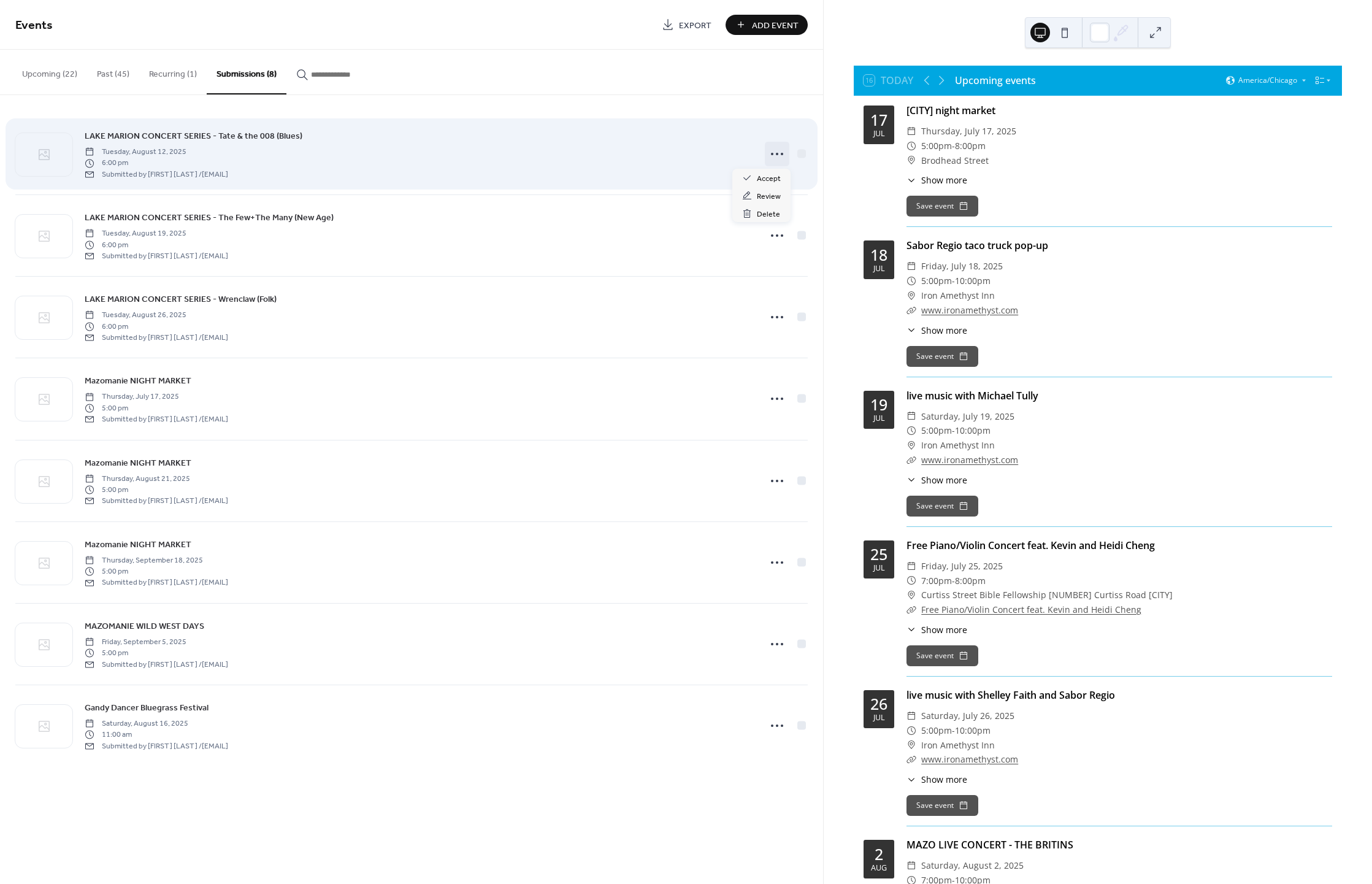 click 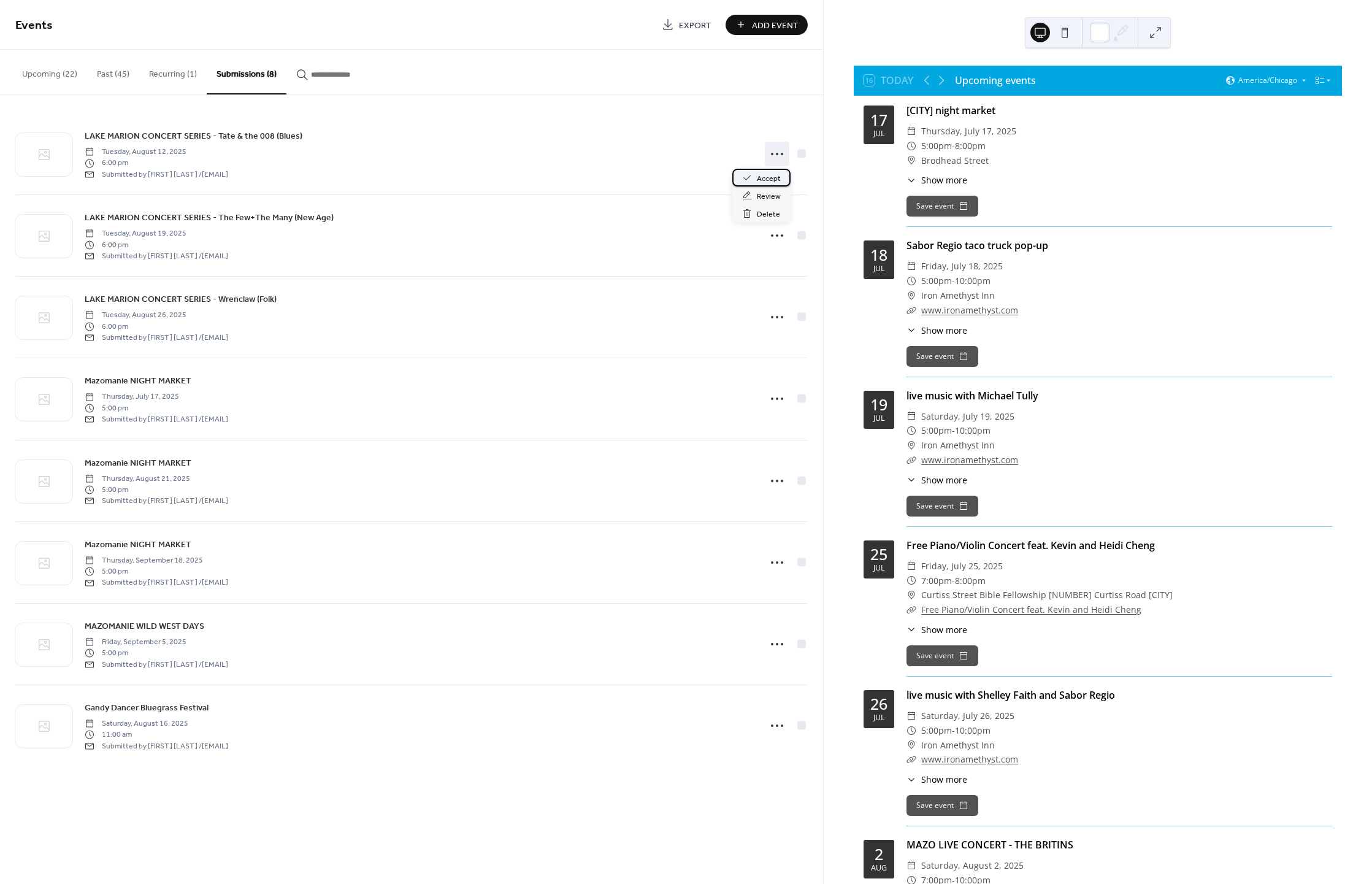click on "Accept" at bounding box center [768, 179] 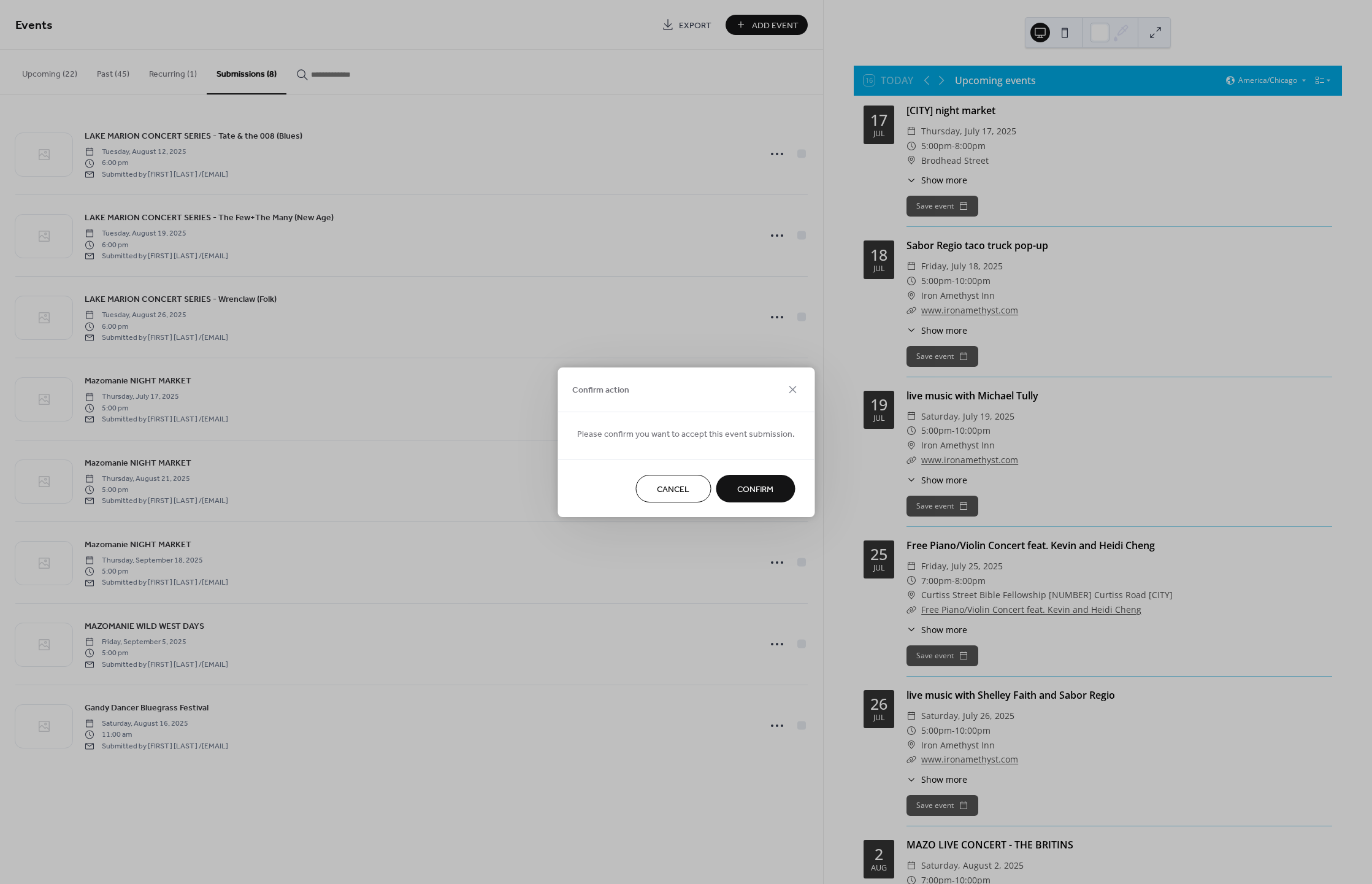 click on "Confirm" at bounding box center [755, 489] 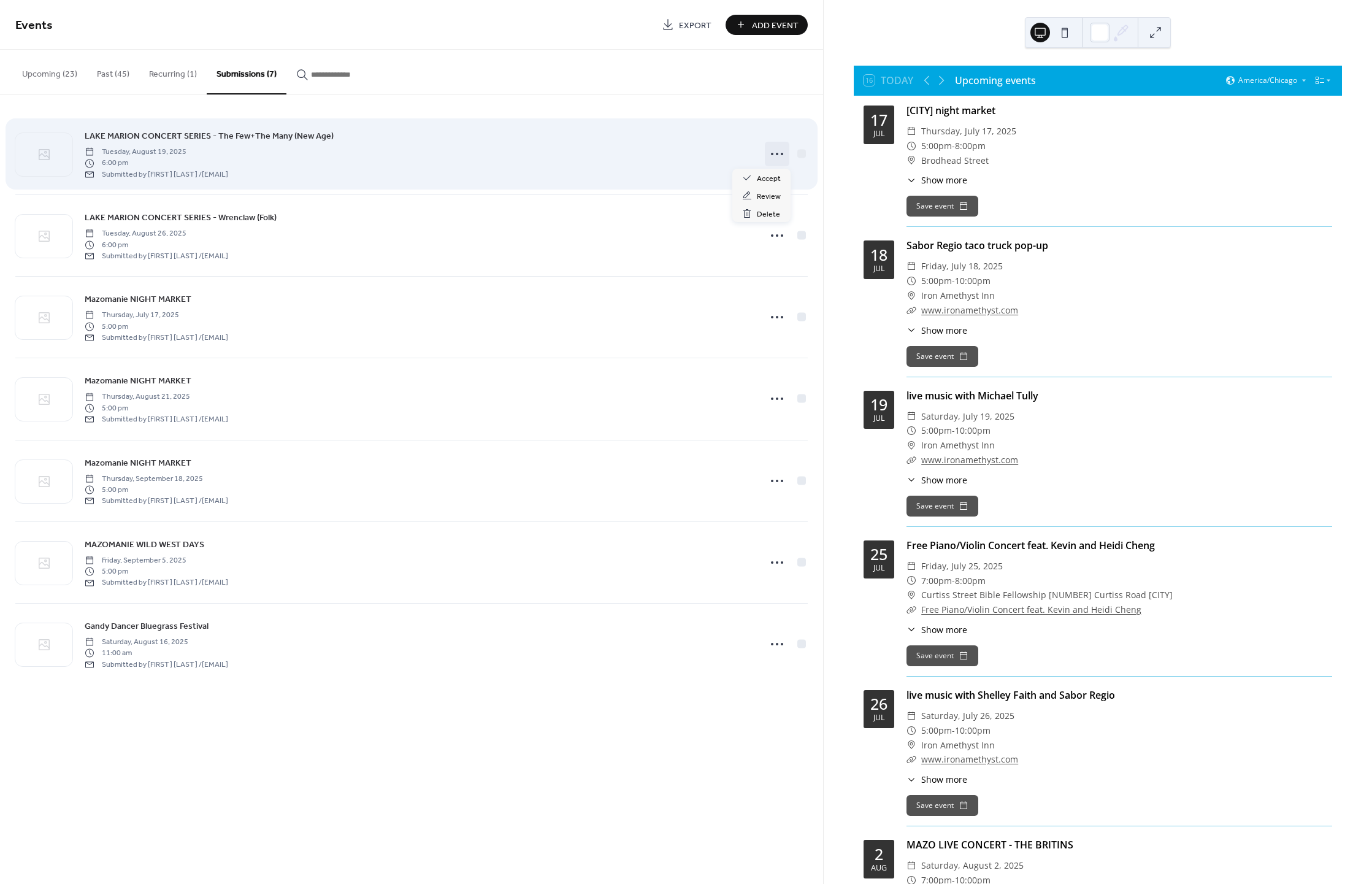 click 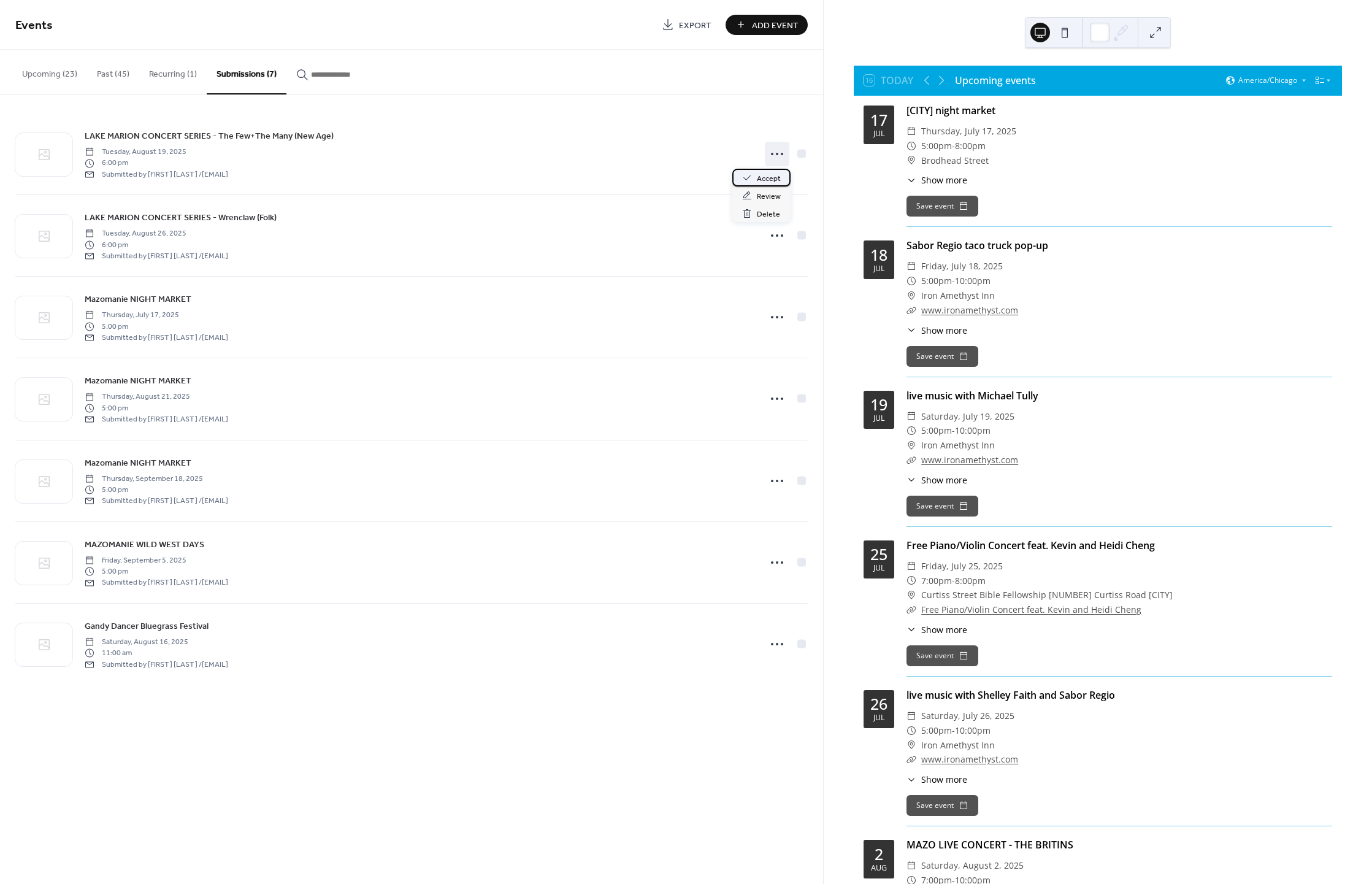 click on "Accept" at bounding box center [768, 179] 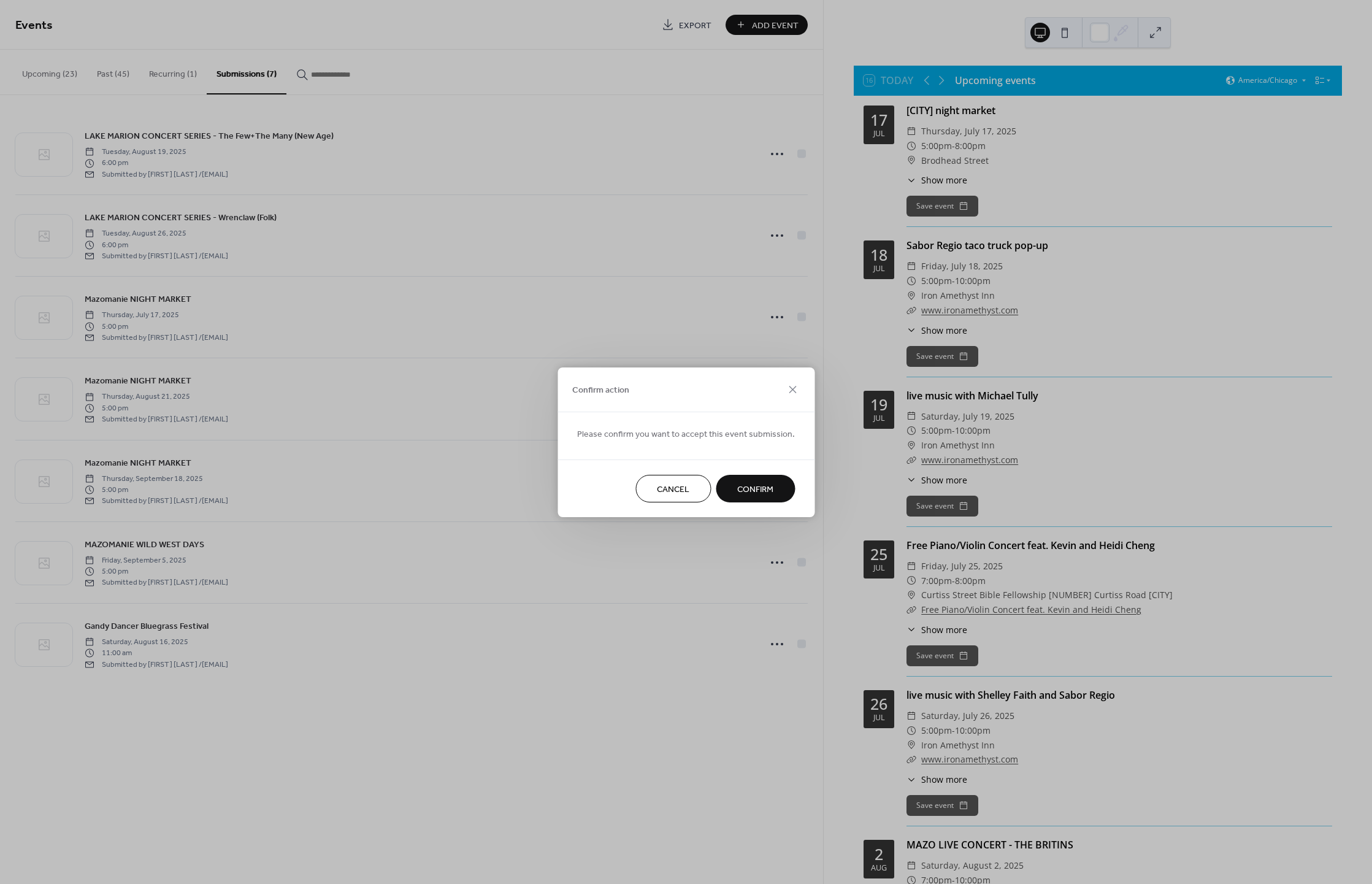 click on "Confirm" at bounding box center (755, 489) 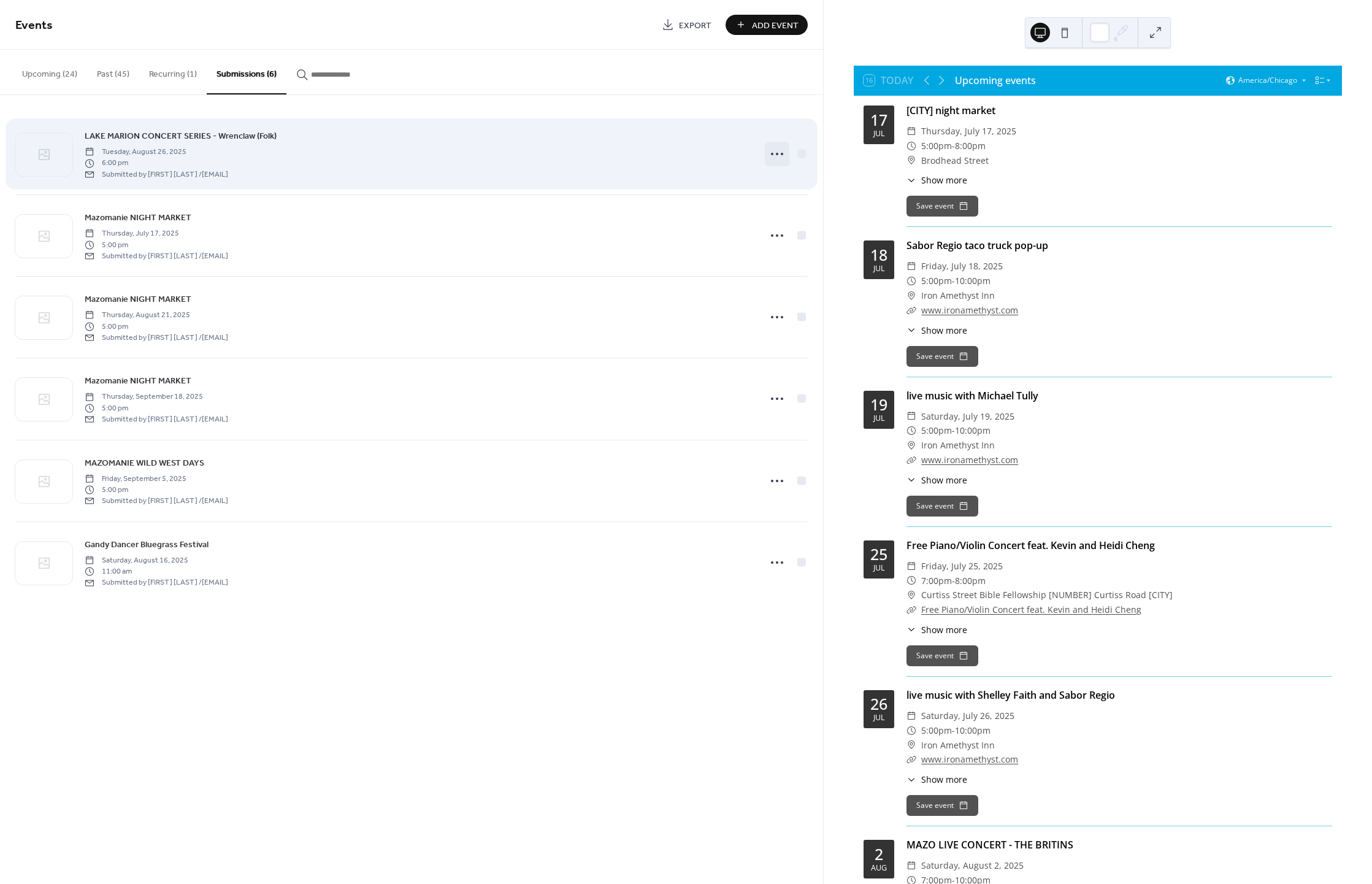 click 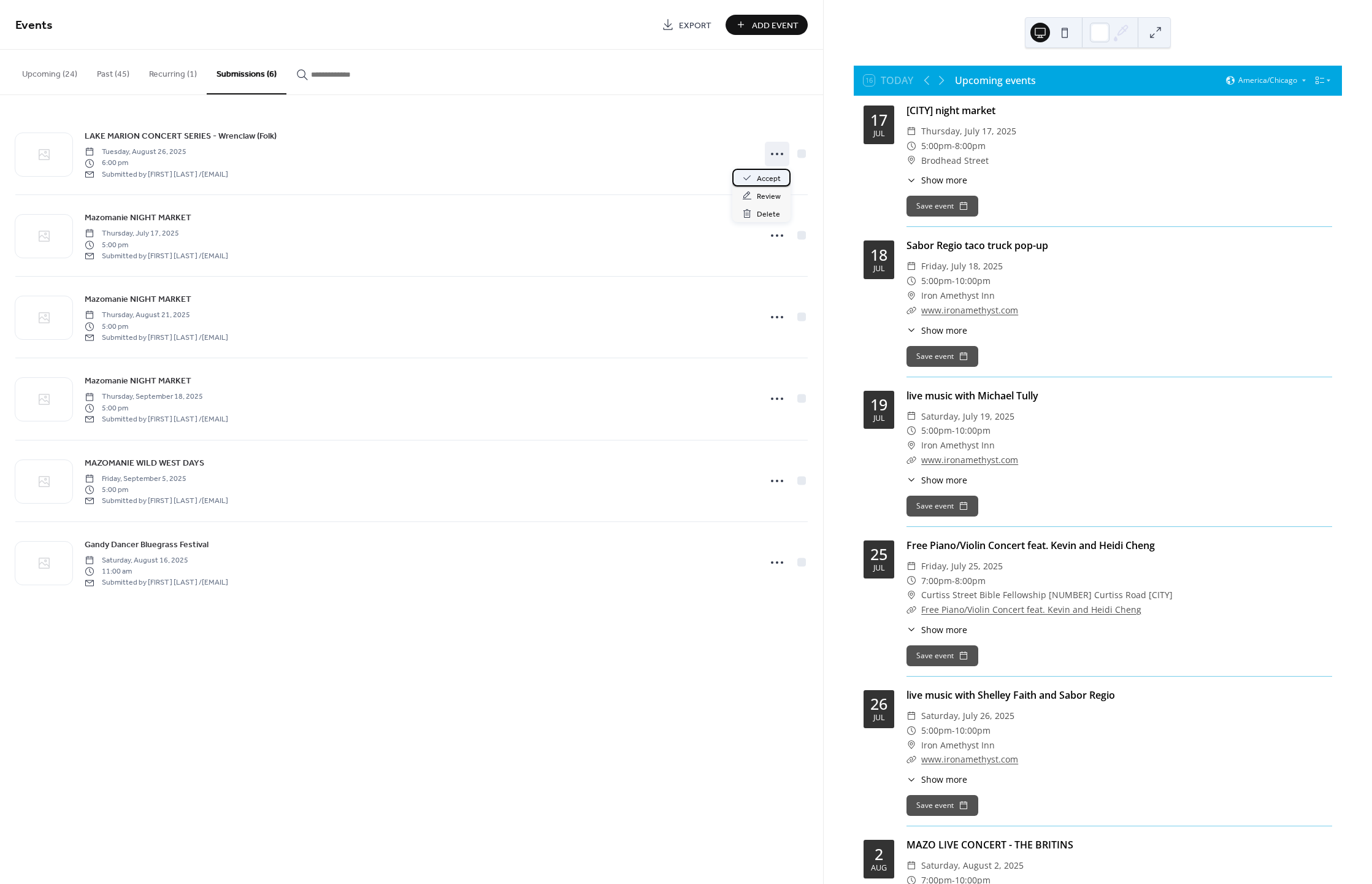 click on "Accept" at bounding box center (768, 179) 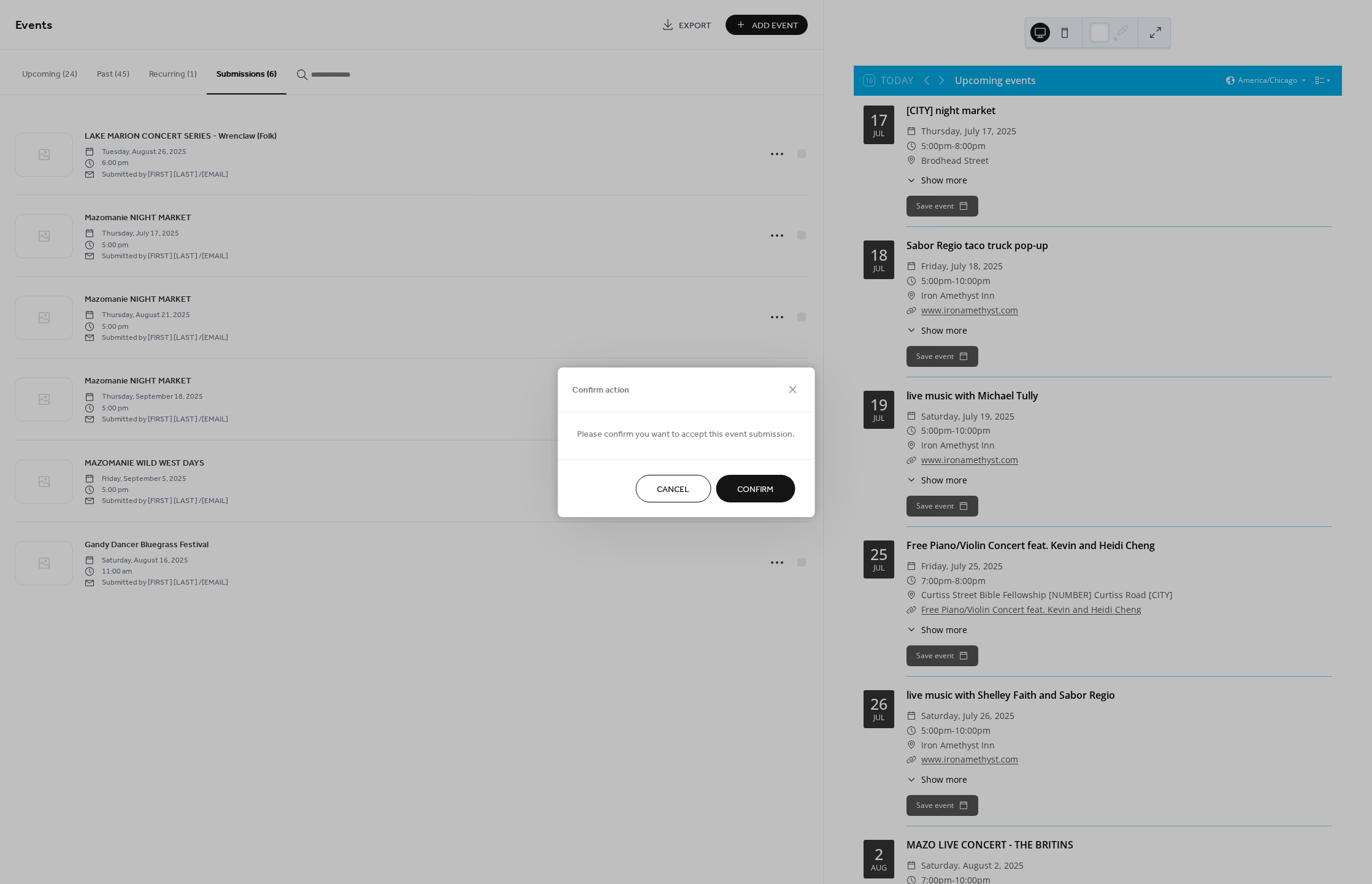 click on "Confirm" at bounding box center [755, 489] 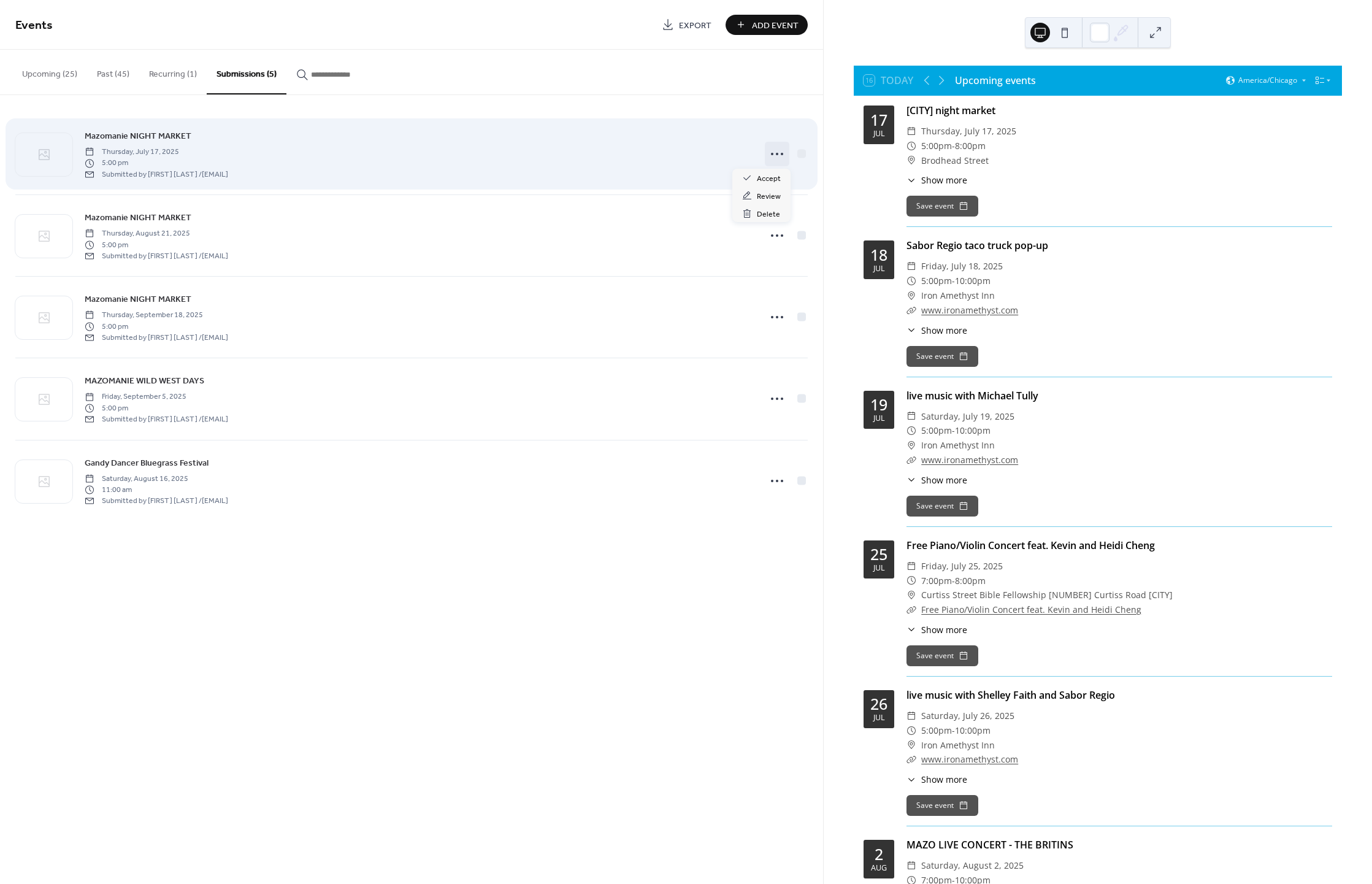 click 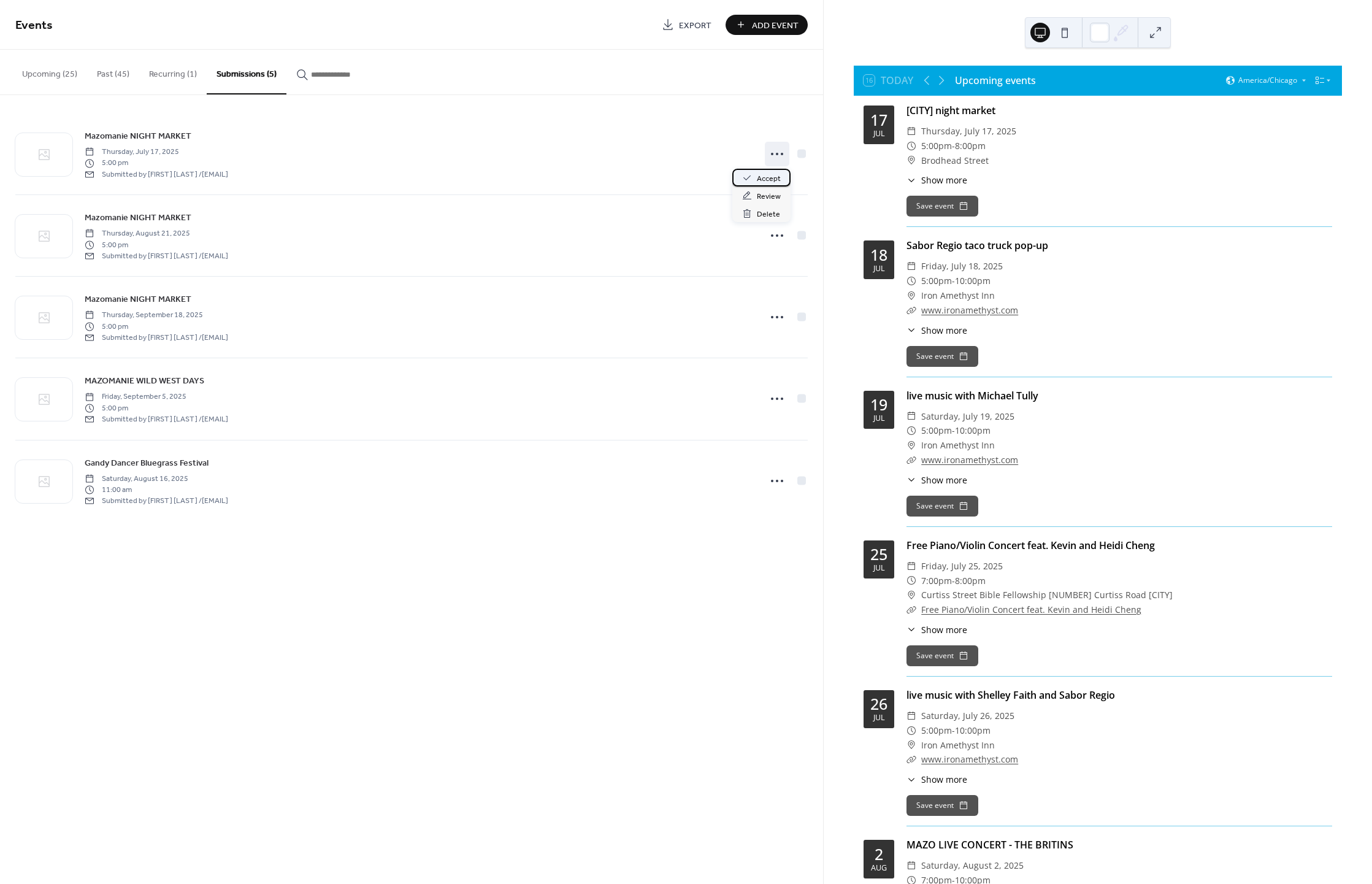 click on "Accept" at bounding box center [768, 179] 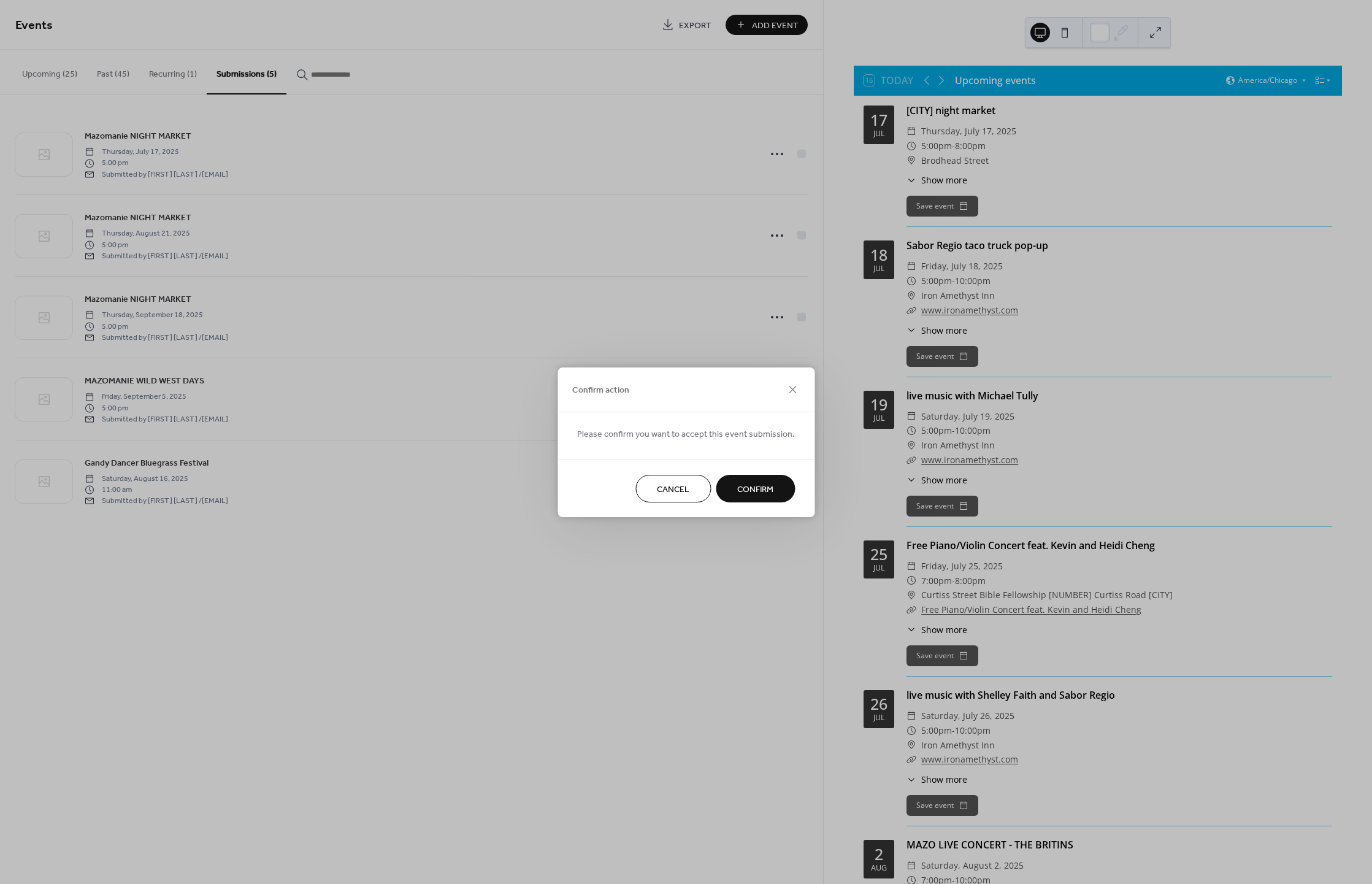 click on "Confirm" at bounding box center (755, 489) 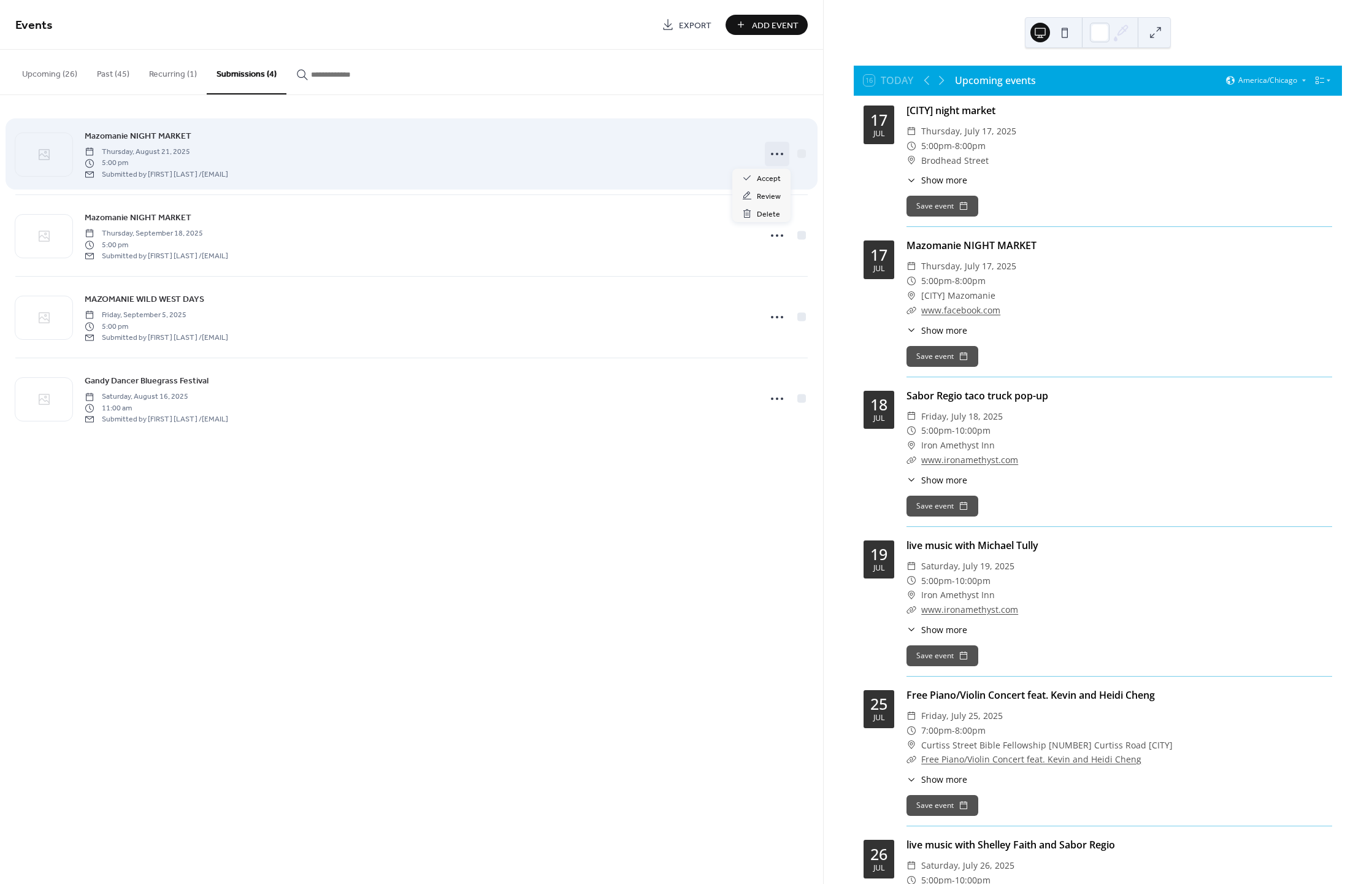 click 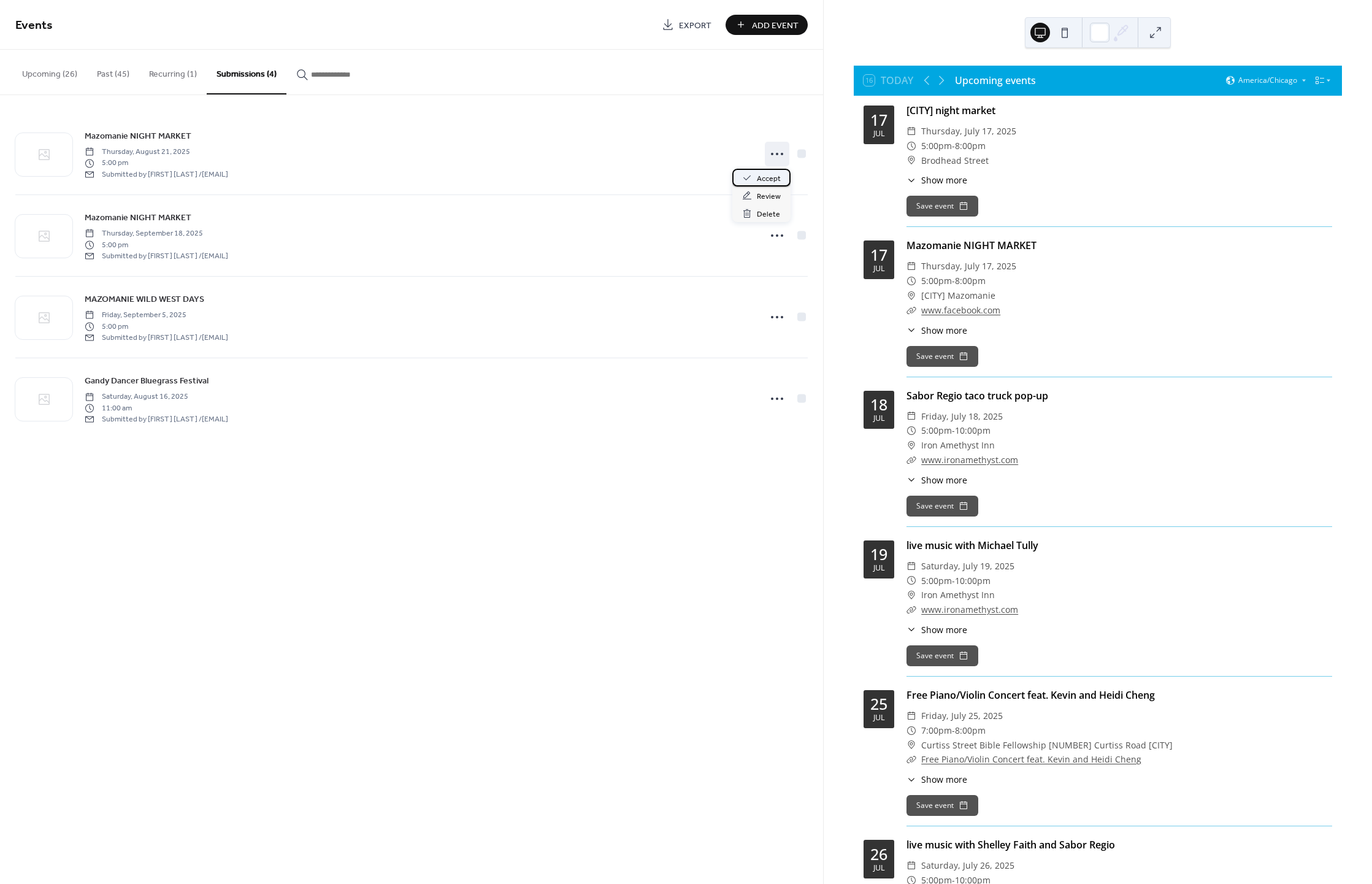 click on "Accept" at bounding box center (768, 179) 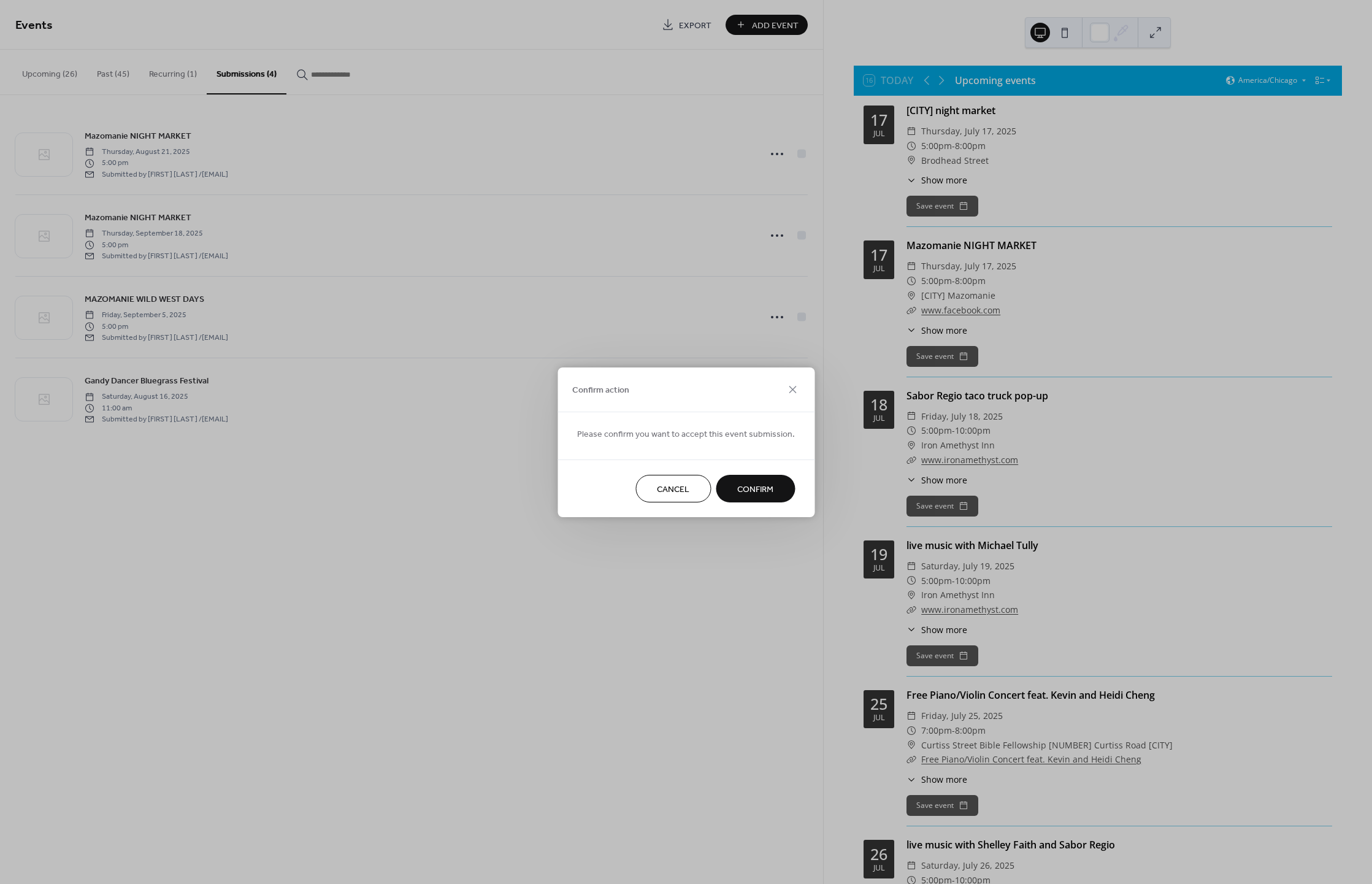 click on "Confirm" at bounding box center (755, 489) 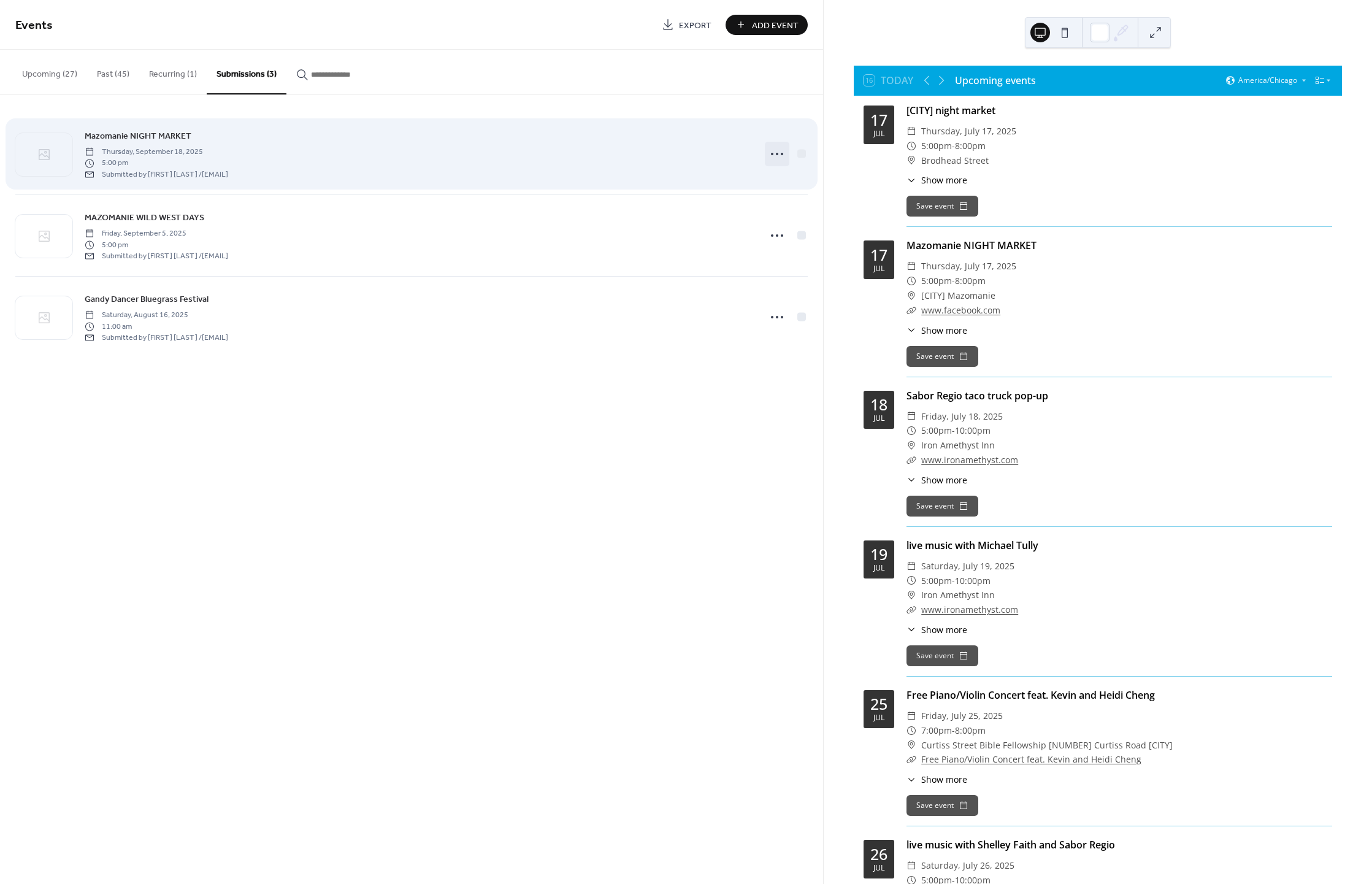 click 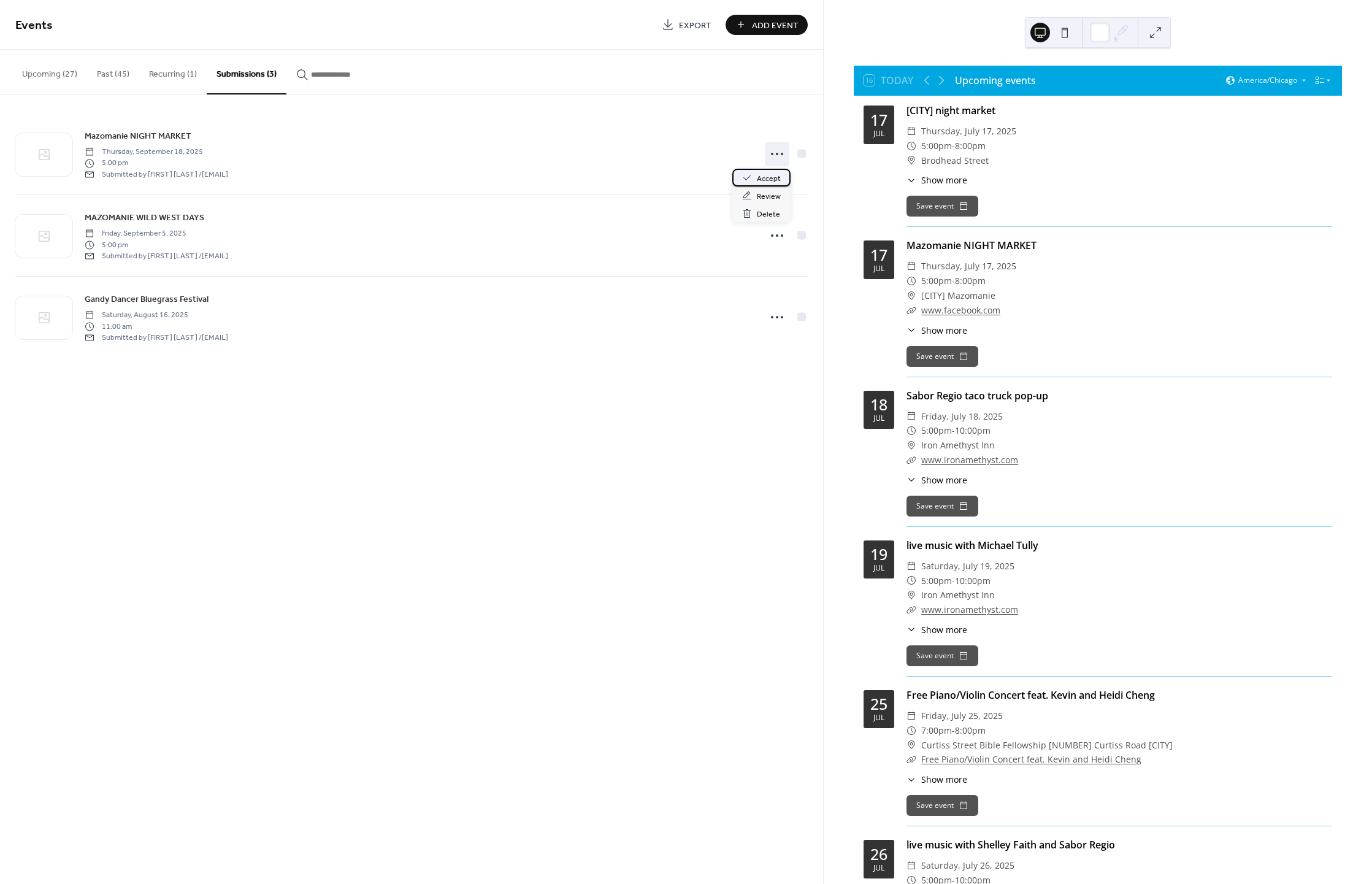 click on "Accept" at bounding box center [768, 179] 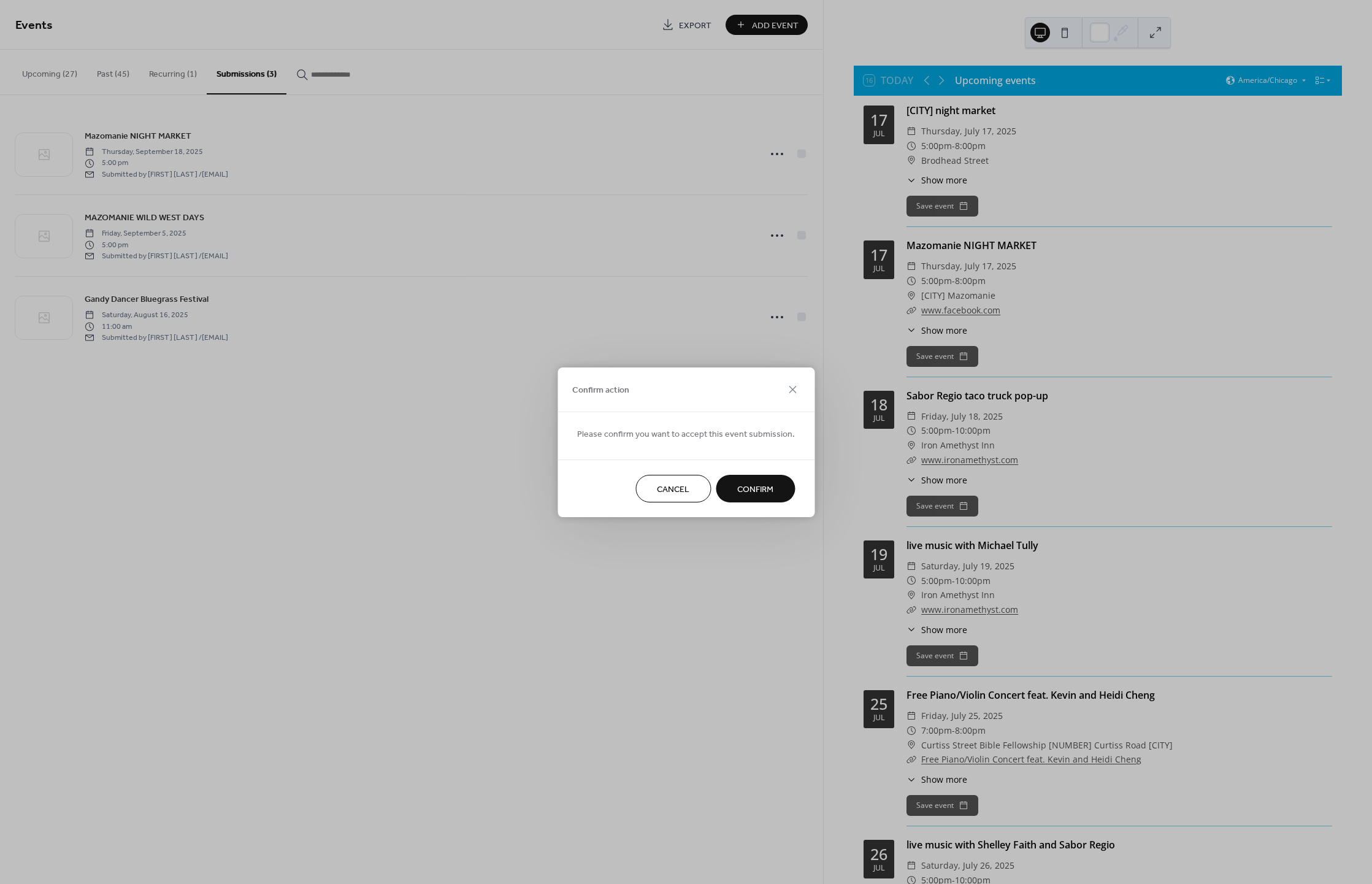 click on "Confirm" at bounding box center (755, 489) 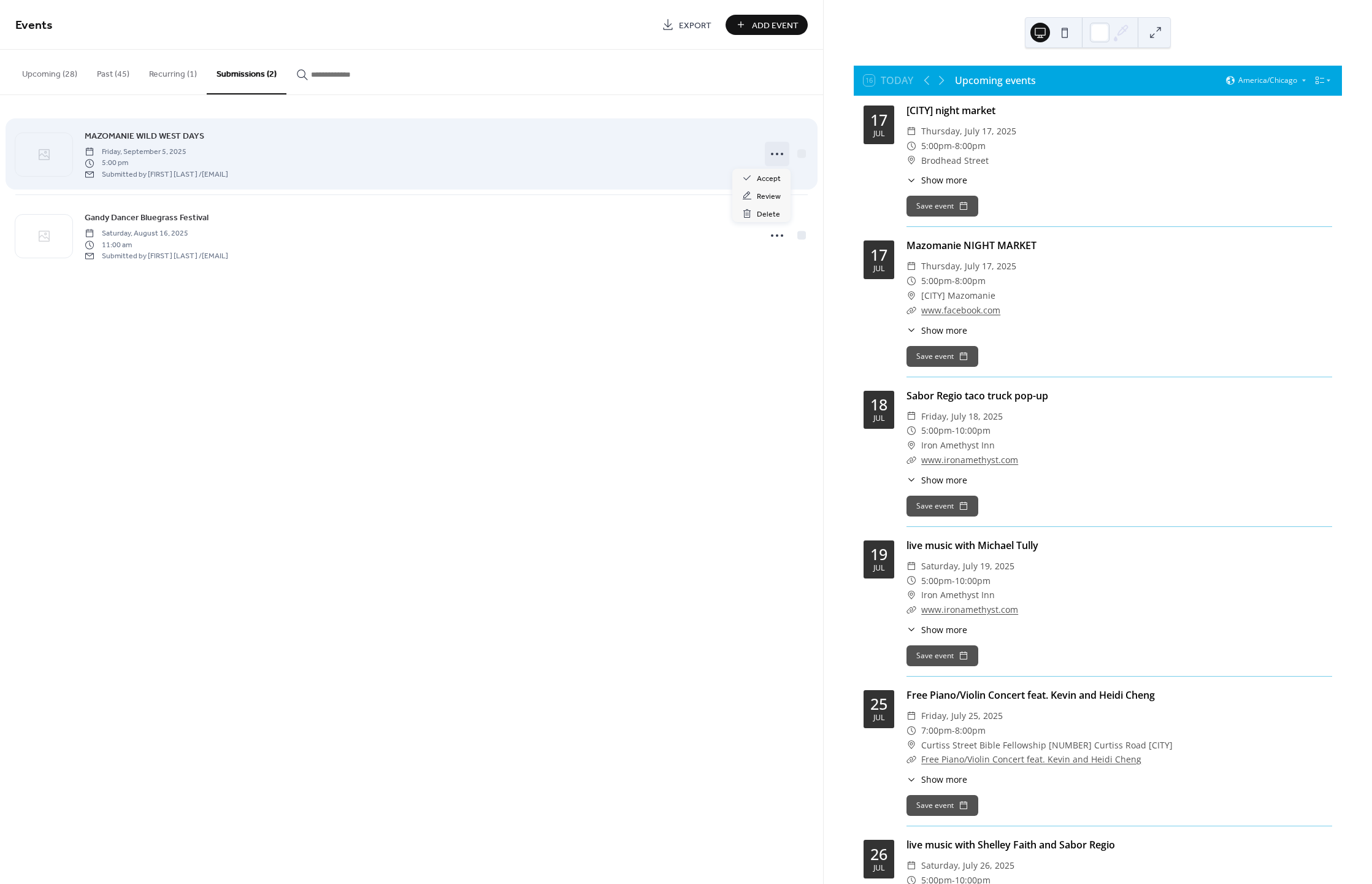 click 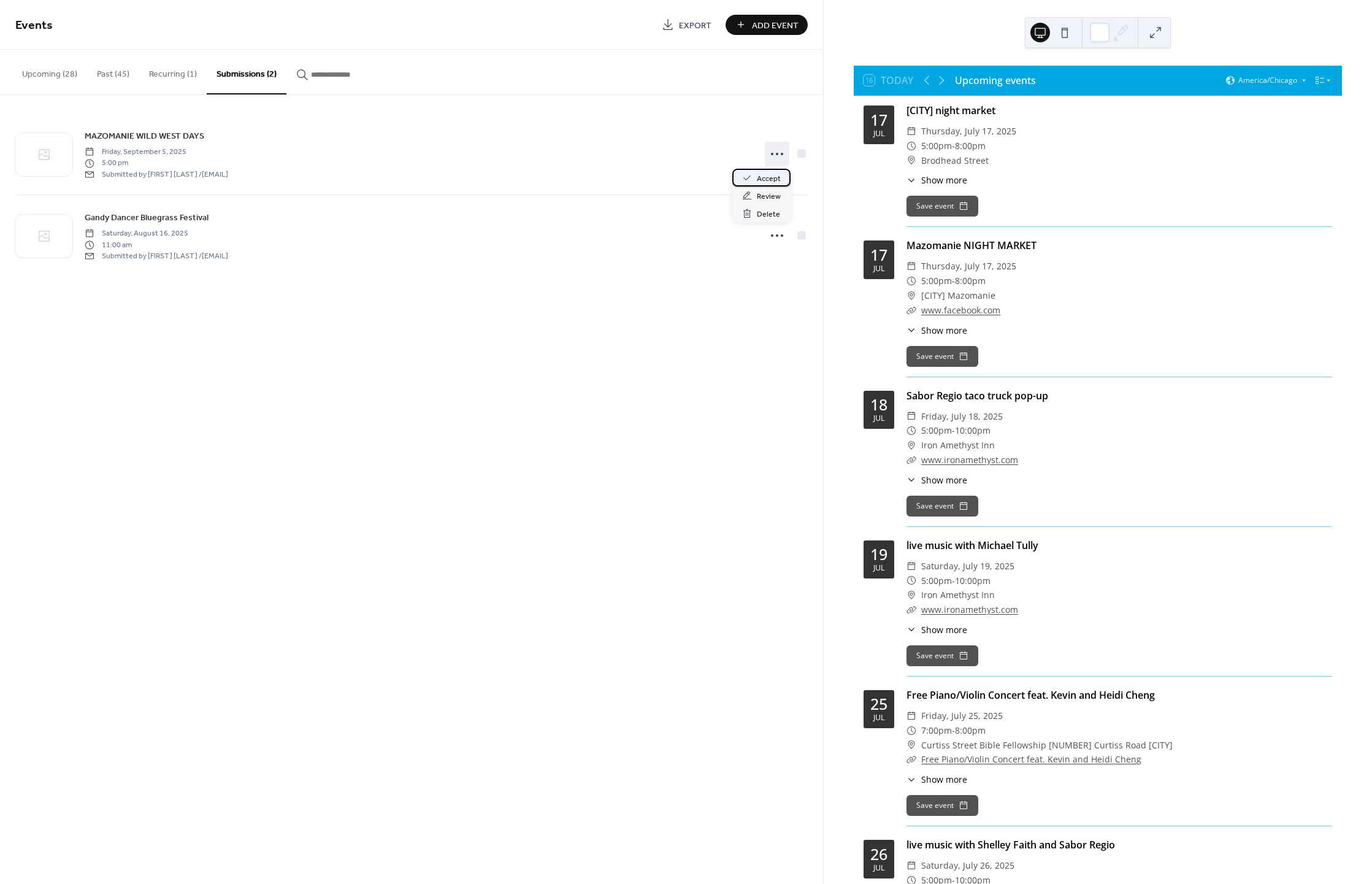 click on "Accept" at bounding box center (761, 177) 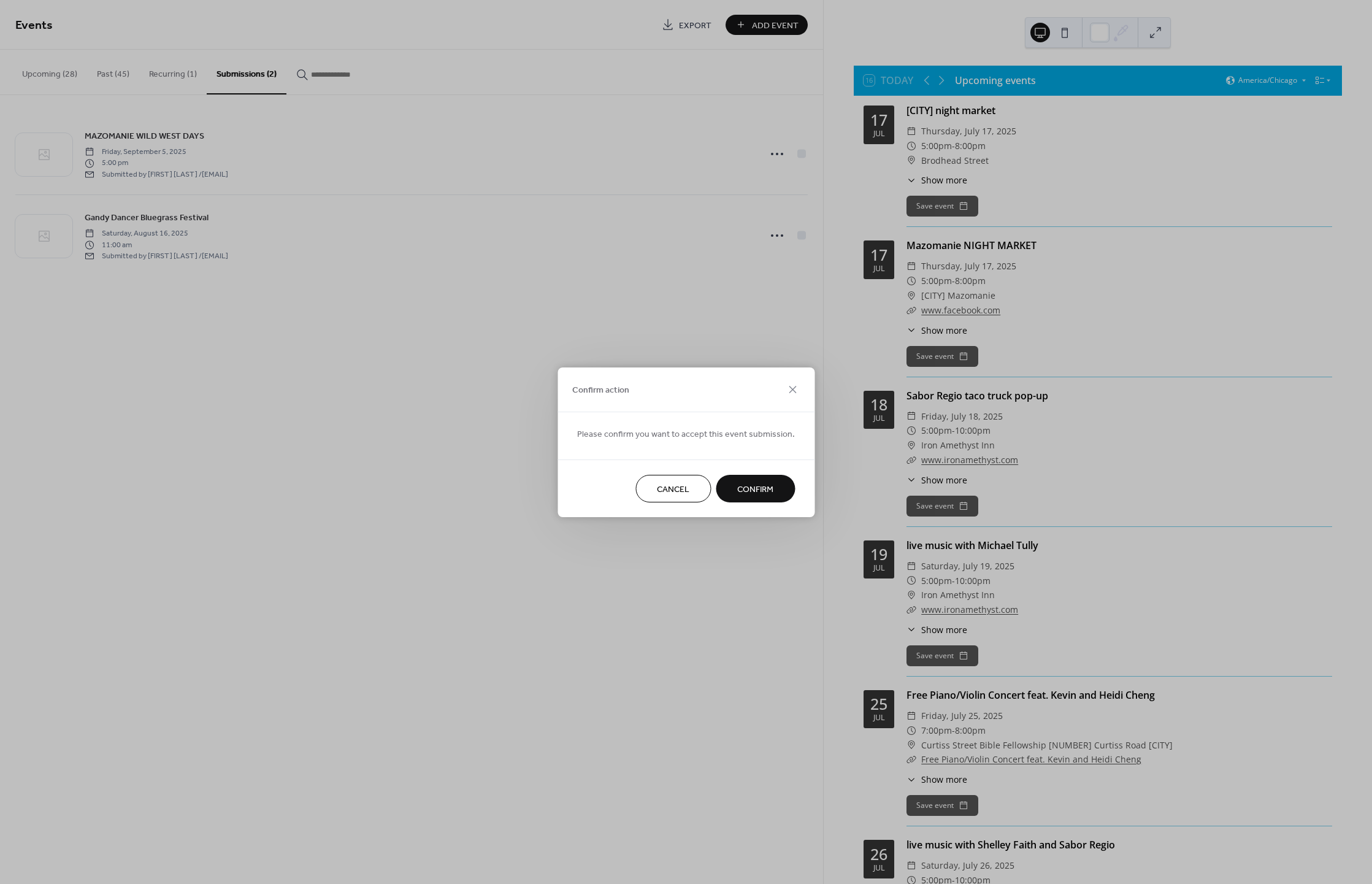 click on "Confirm" at bounding box center [755, 489] 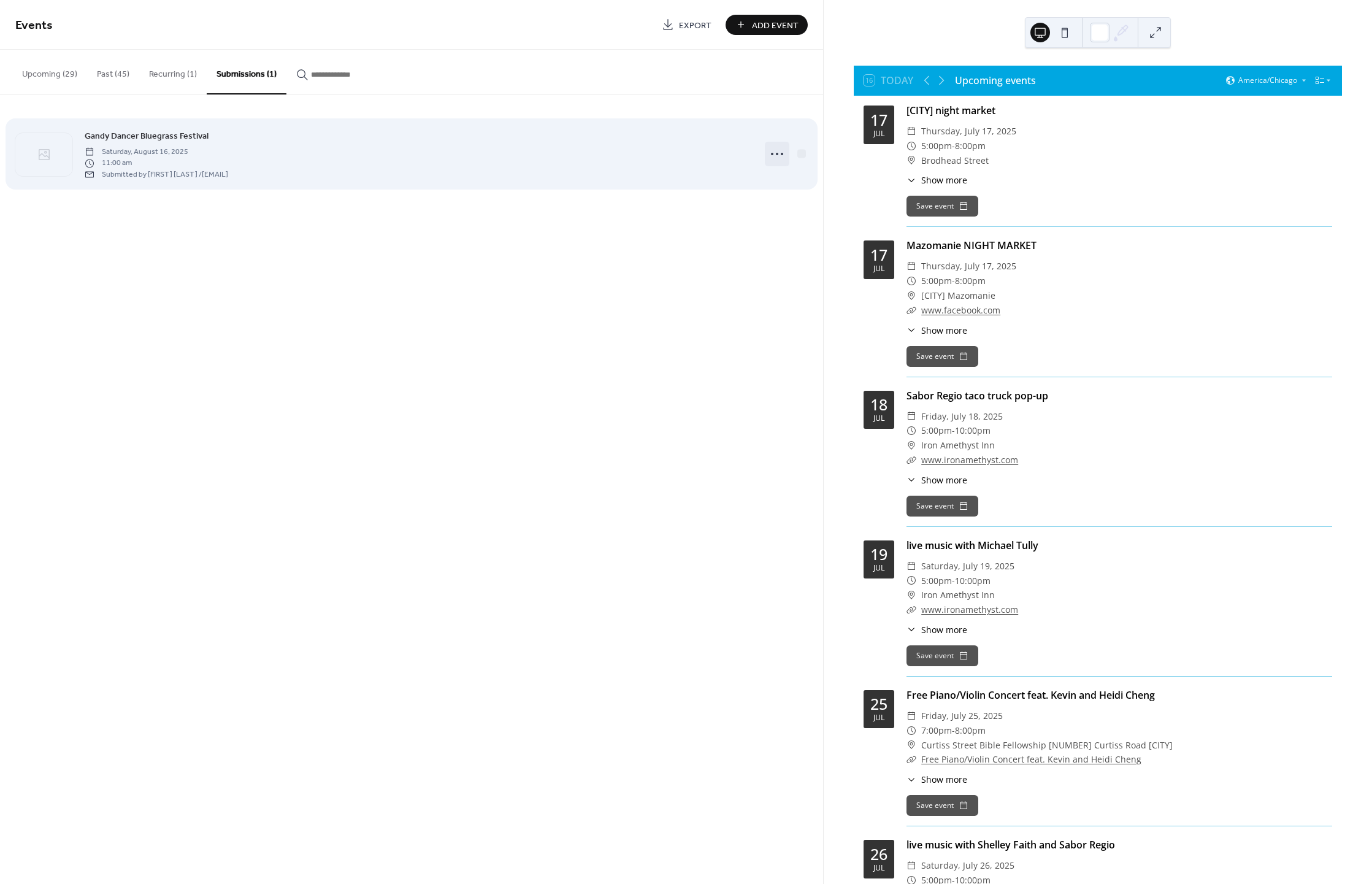click 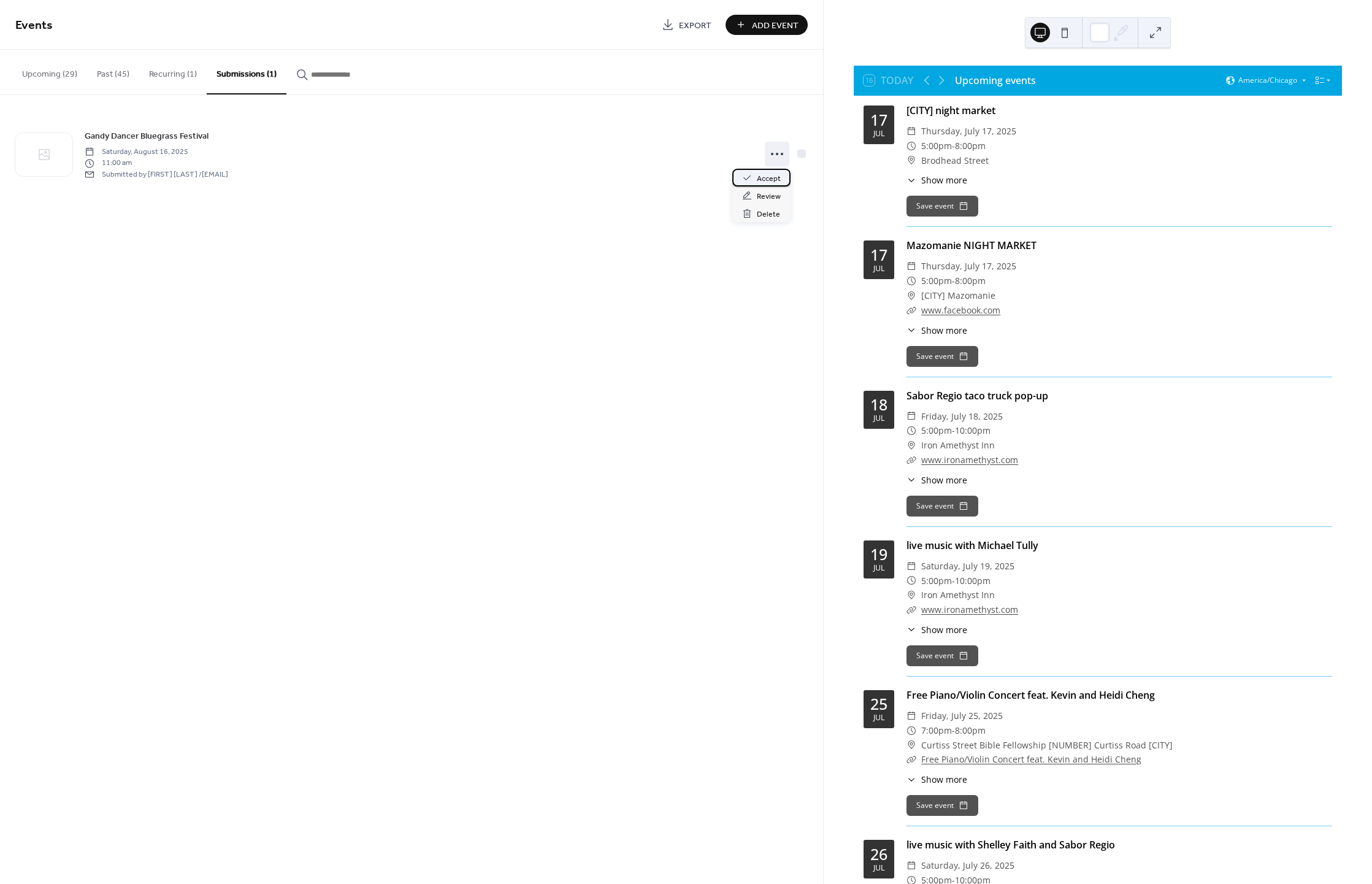 click on "Accept" at bounding box center (768, 179) 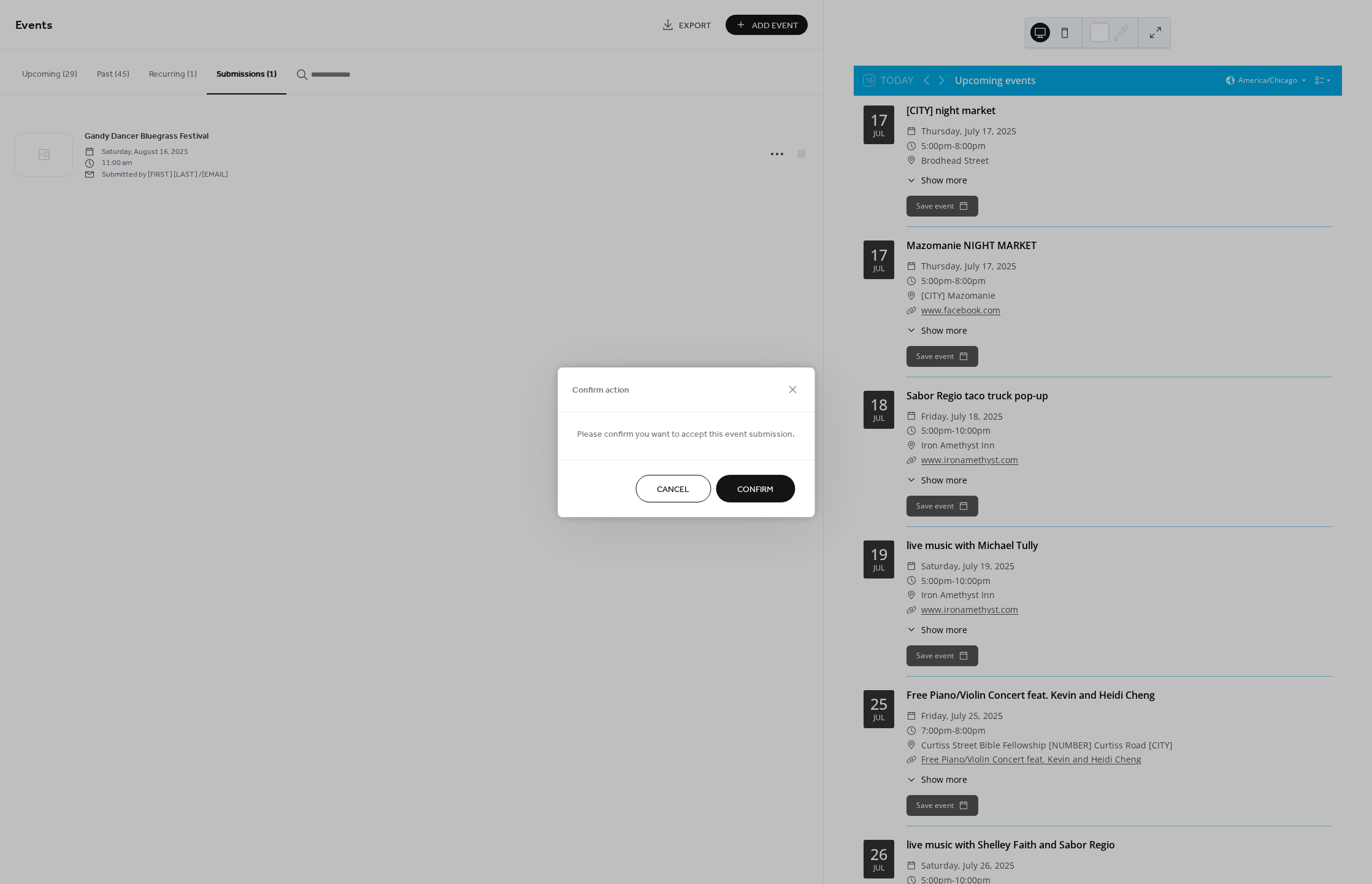 click on "Confirm" at bounding box center [755, 489] 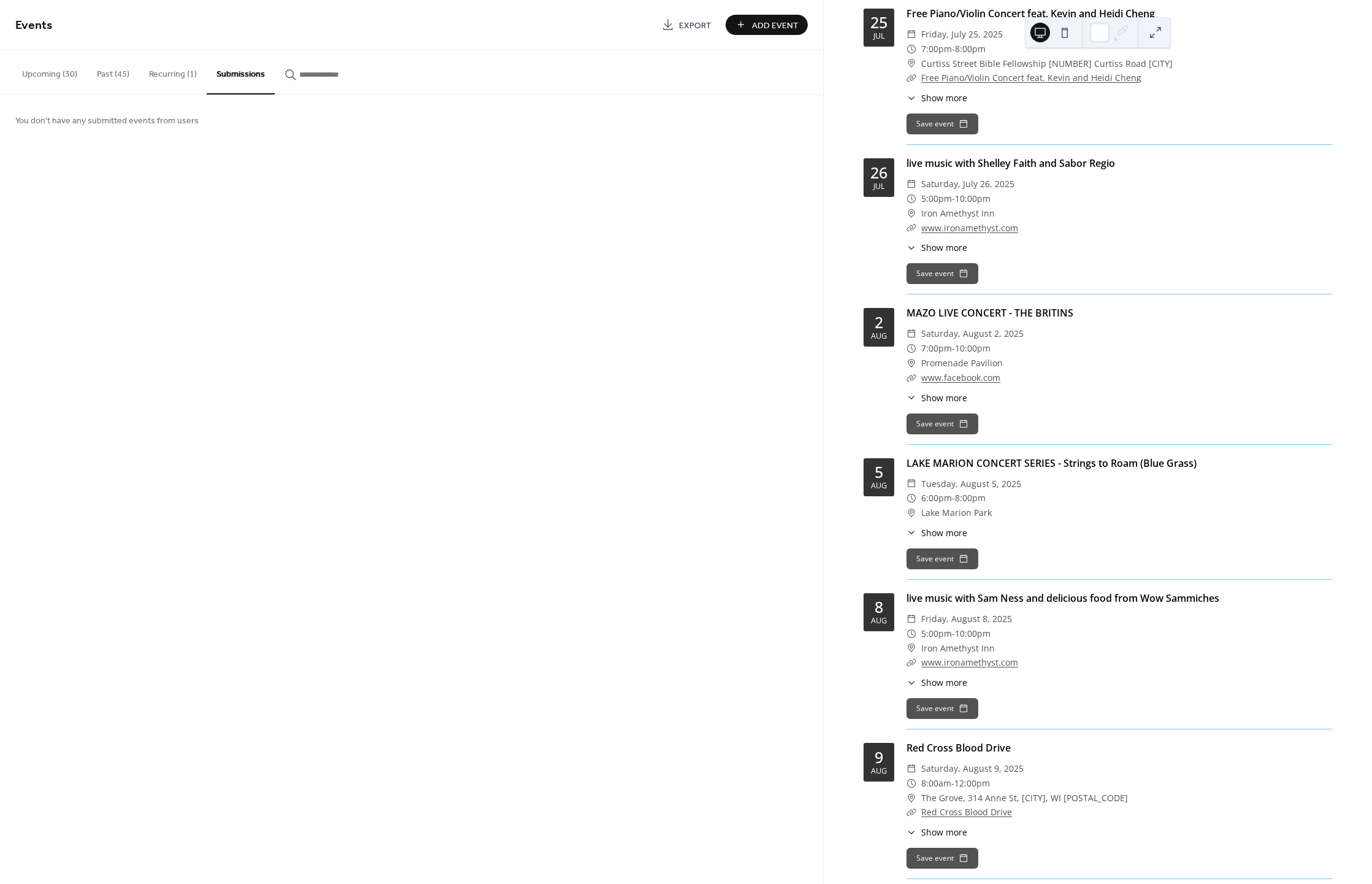 scroll, scrollTop: 0, scrollLeft: 0, axis: both 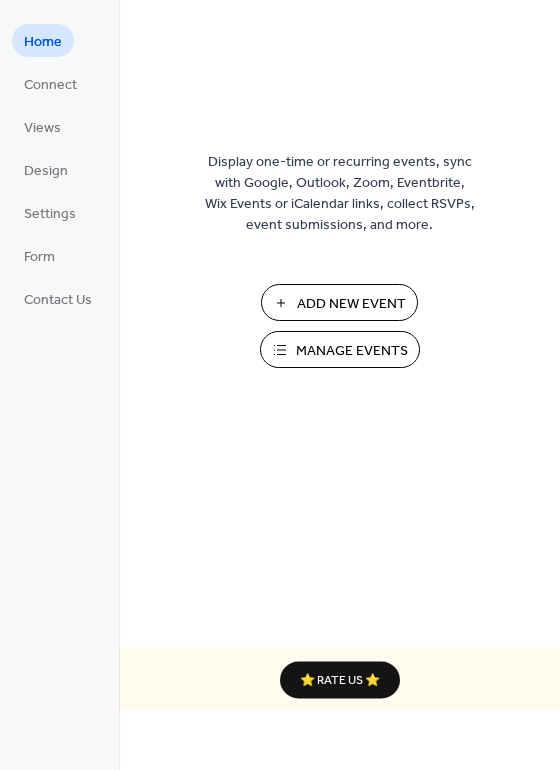 click on "Manage Events" at bounding box center (352, 351) 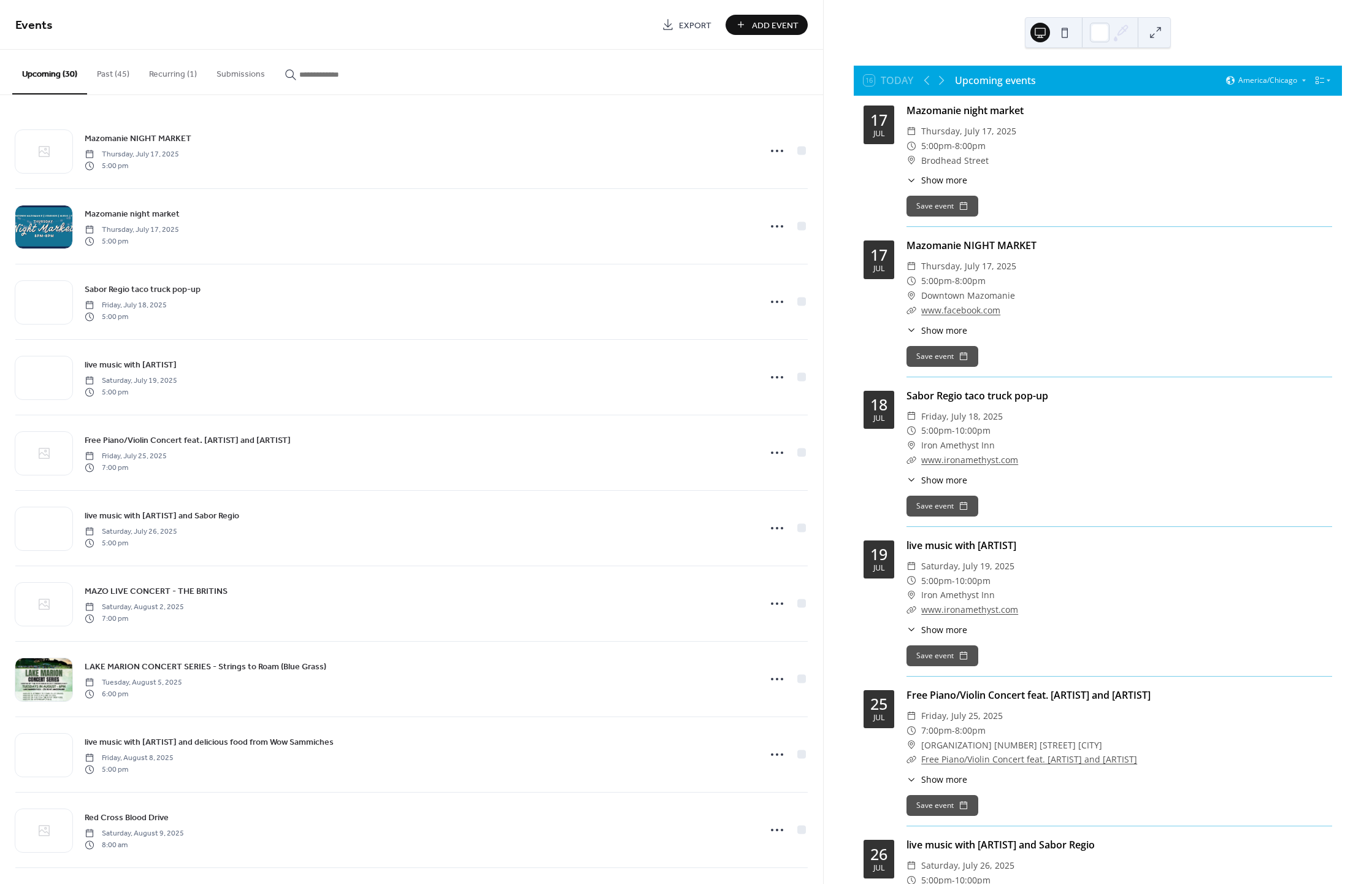 scroll, scrollTop: 0, scrollLeft: 0, axis: both 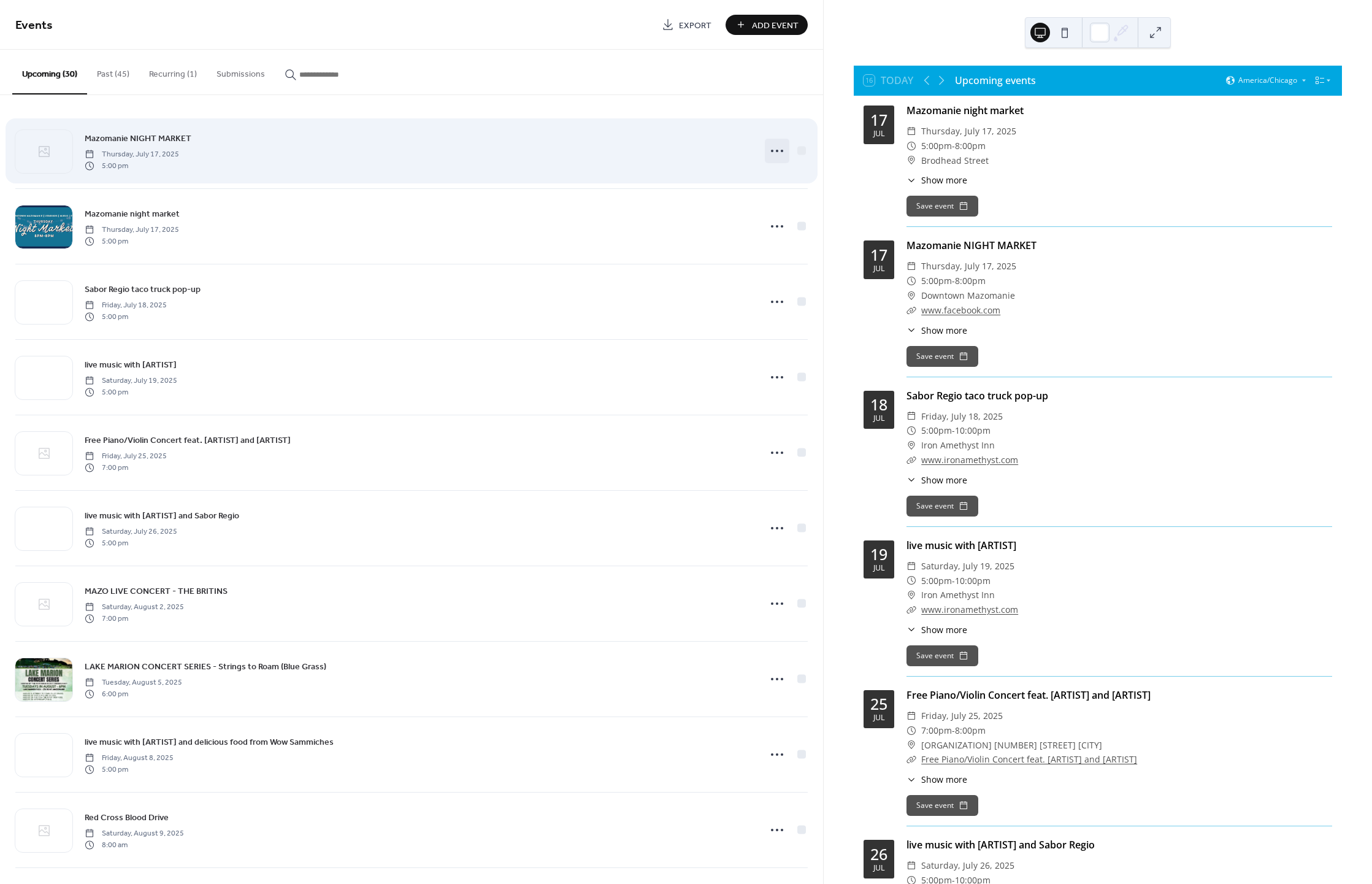 click 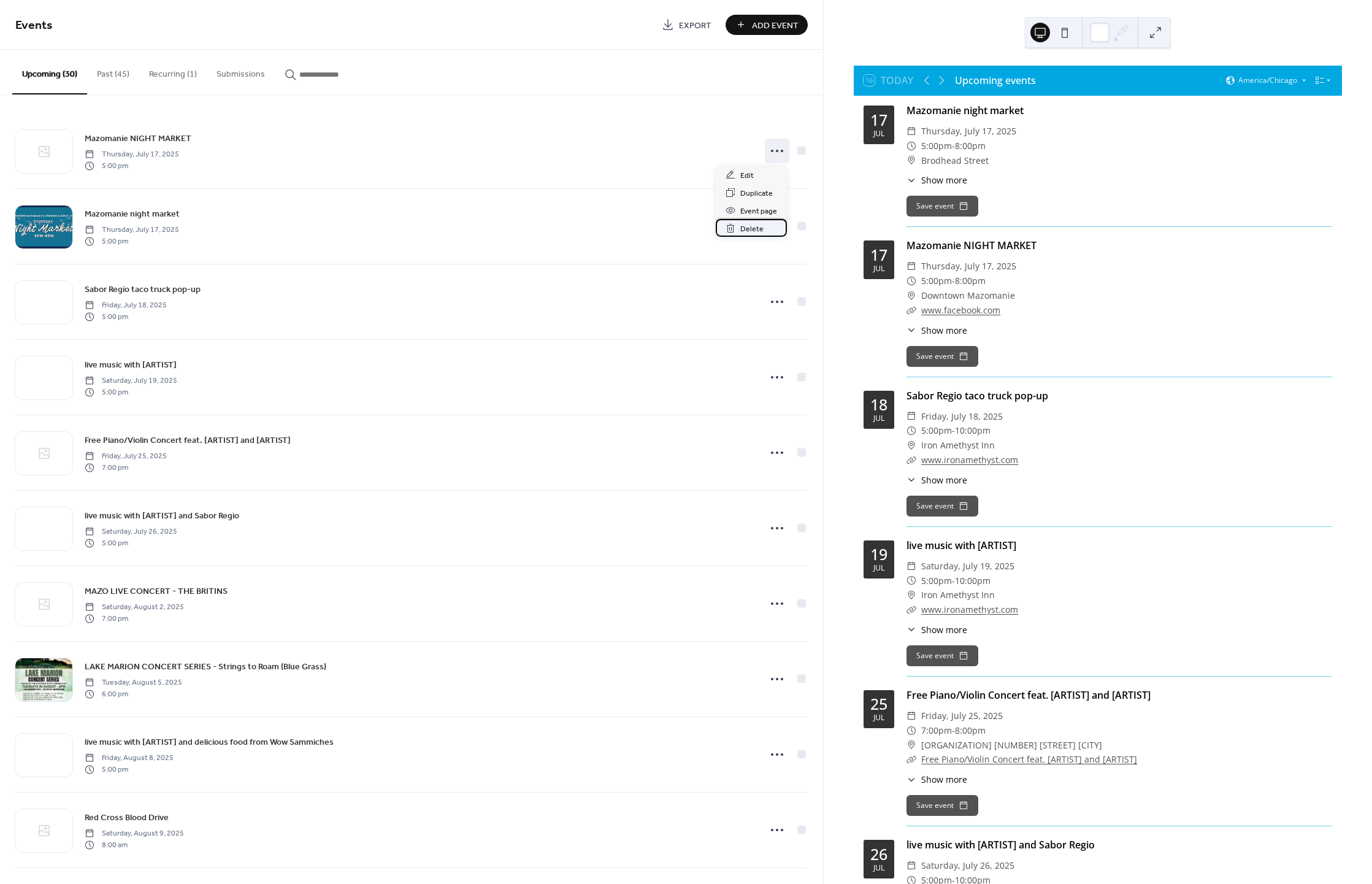 click on "Delete" at bounding box center (752, 229) 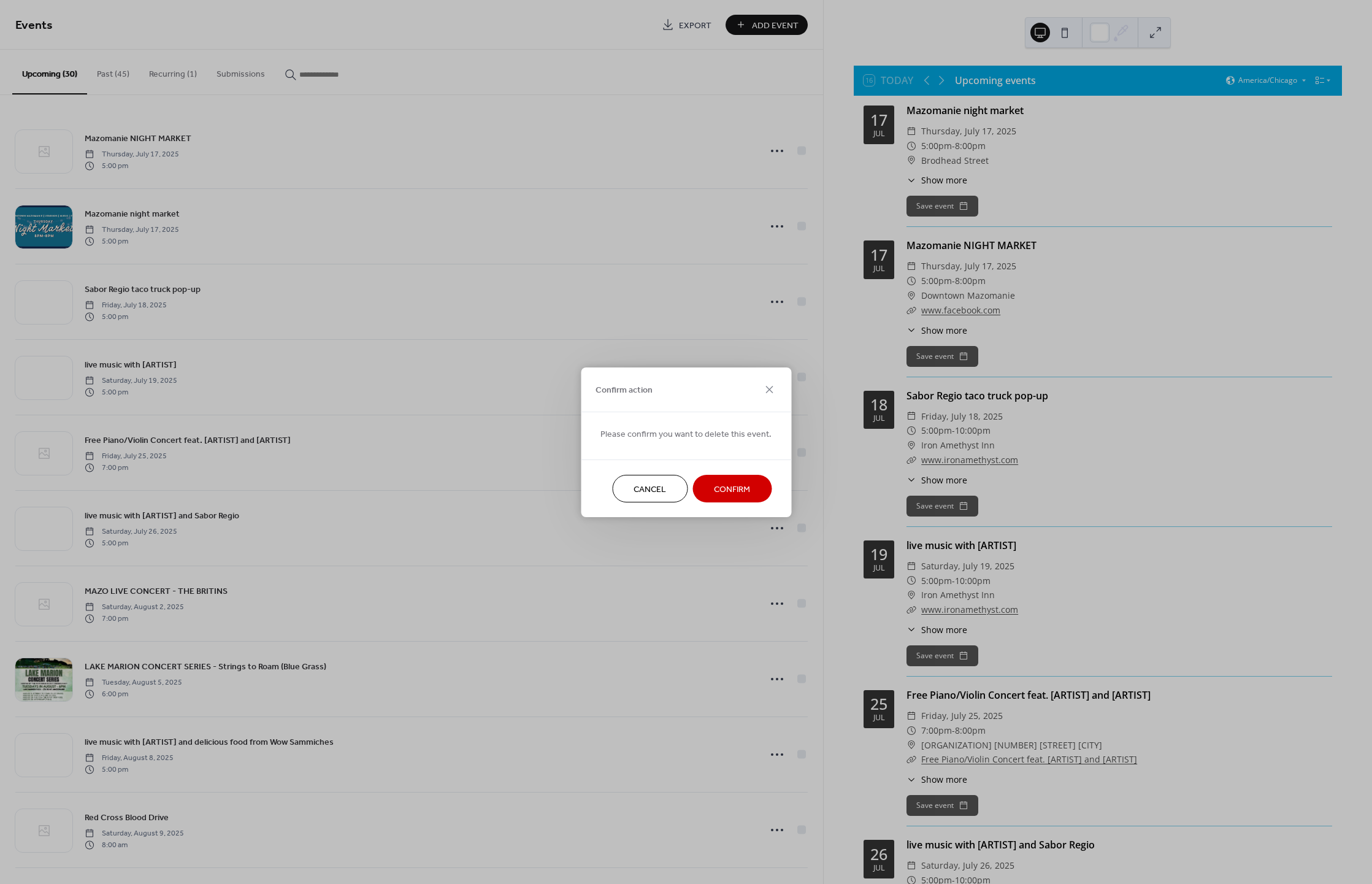 click on "Confirm" at bounding box center (732, 489) 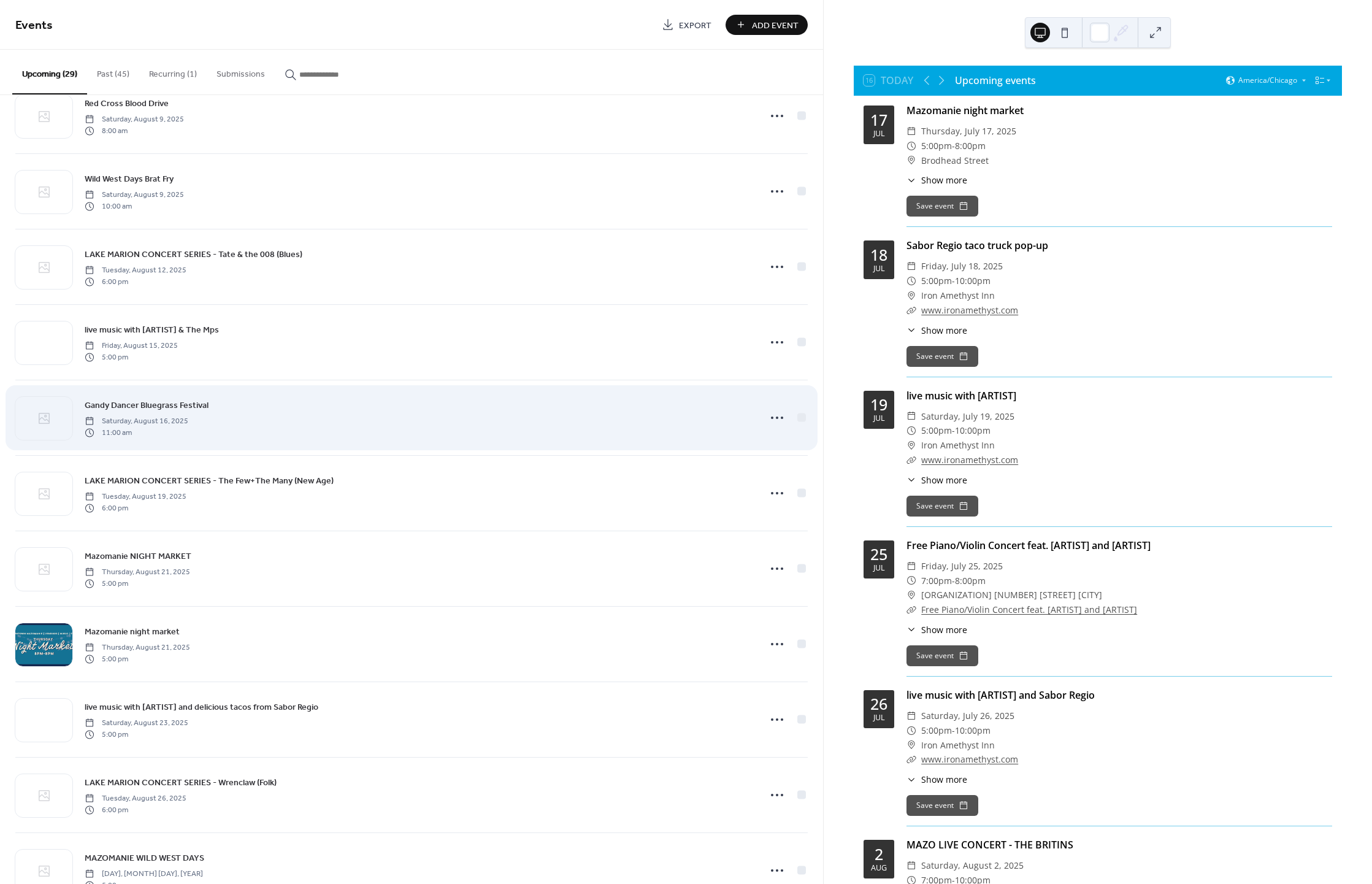 scroll, scrollTop: 639, scrollLeft: 0, axis: vertical 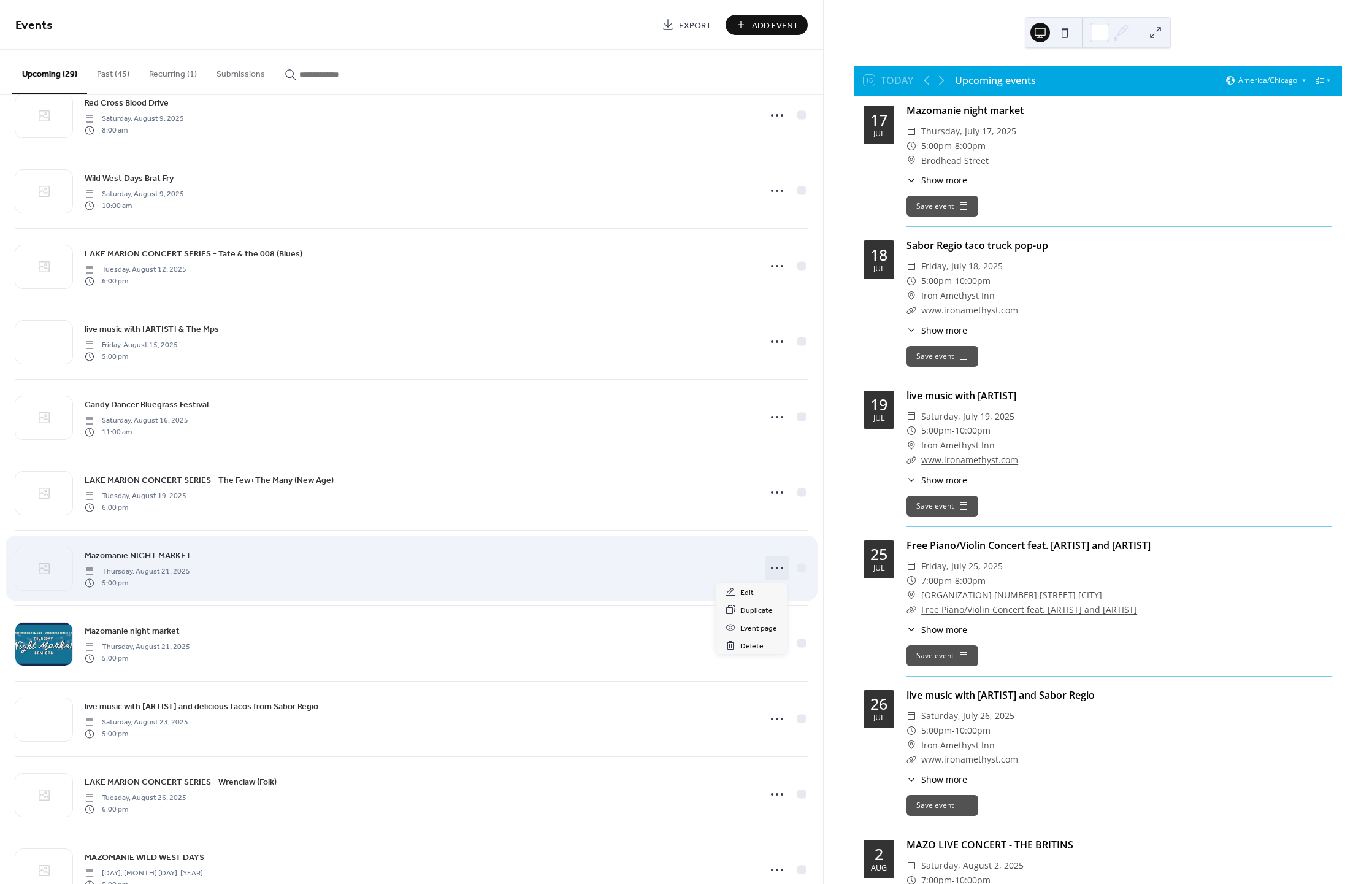 click 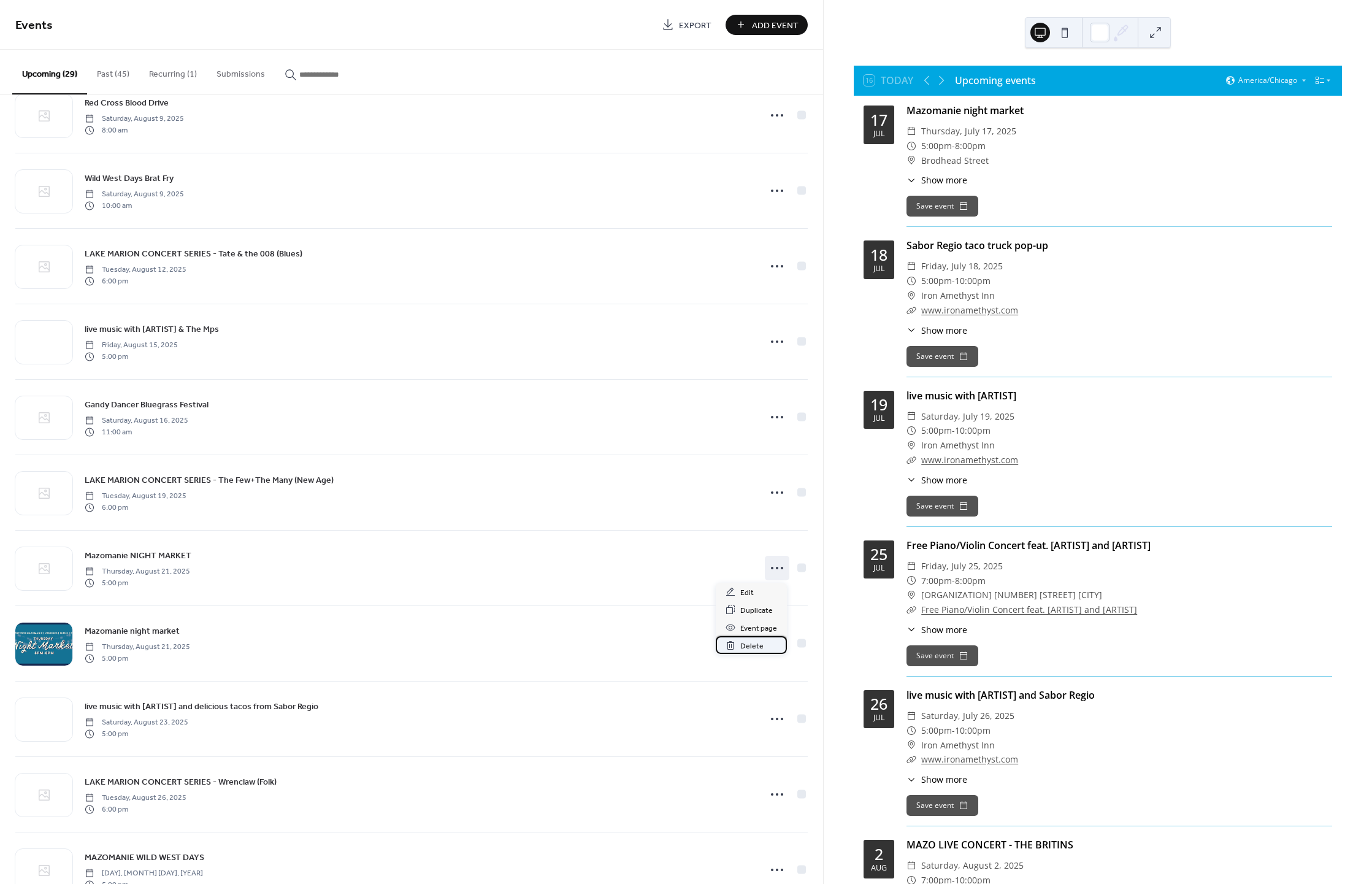 click on "Delete" at bounding box center (752, 646) 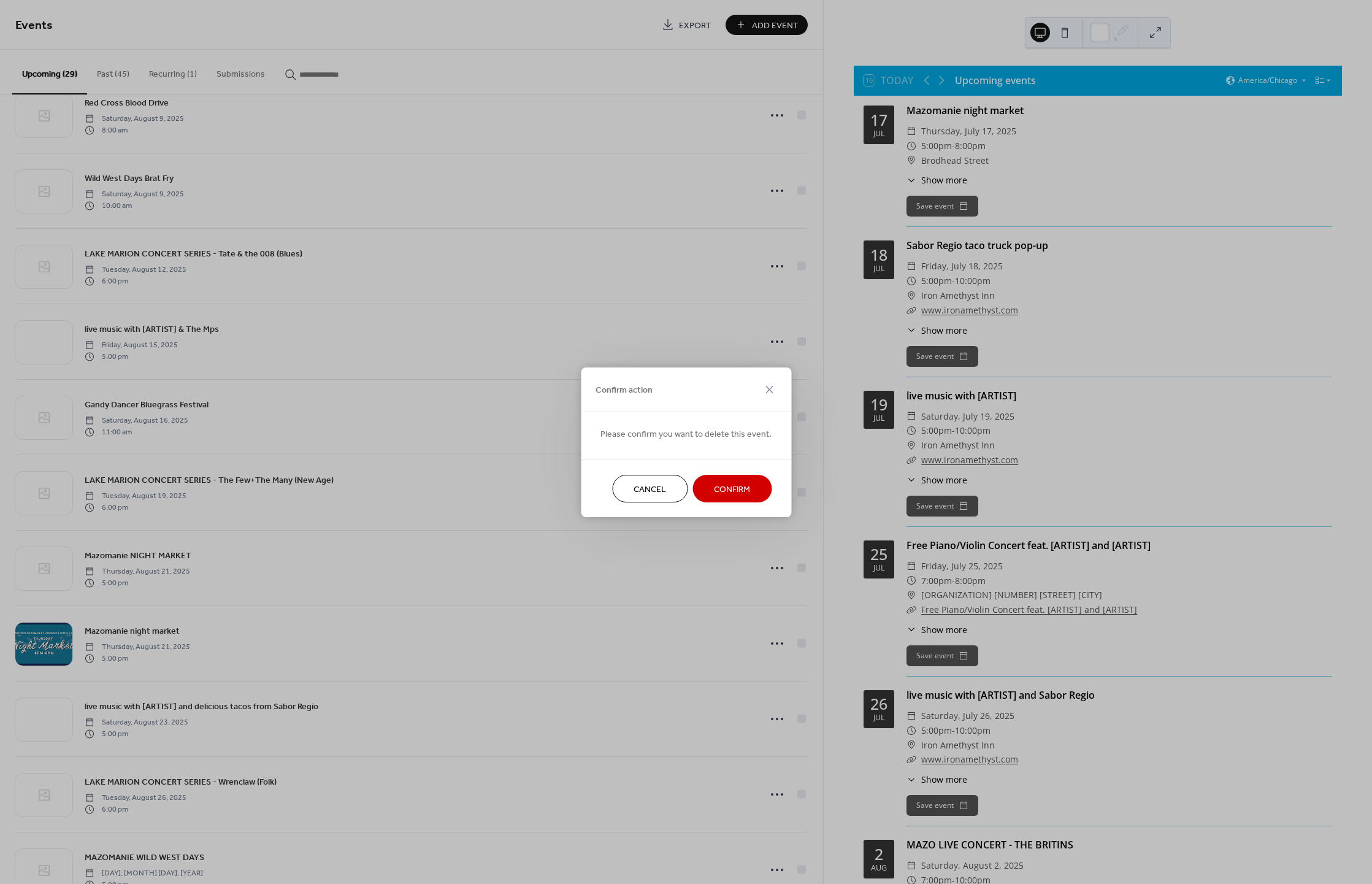 click on "Confirm" at bounding box center (732, 488) 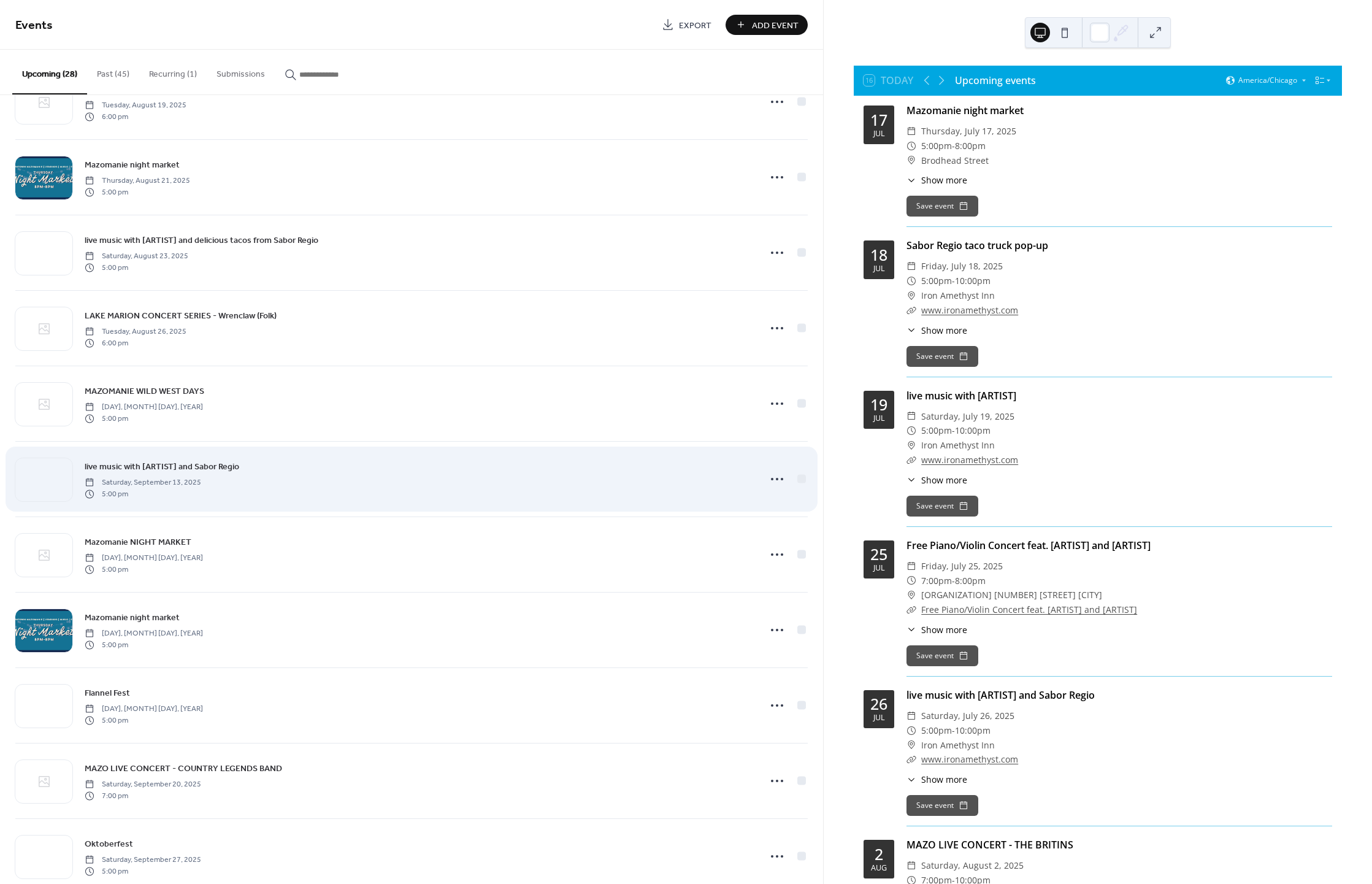 scroll, scrollTop: 1074, scrollLeft: 0, axis: vertical 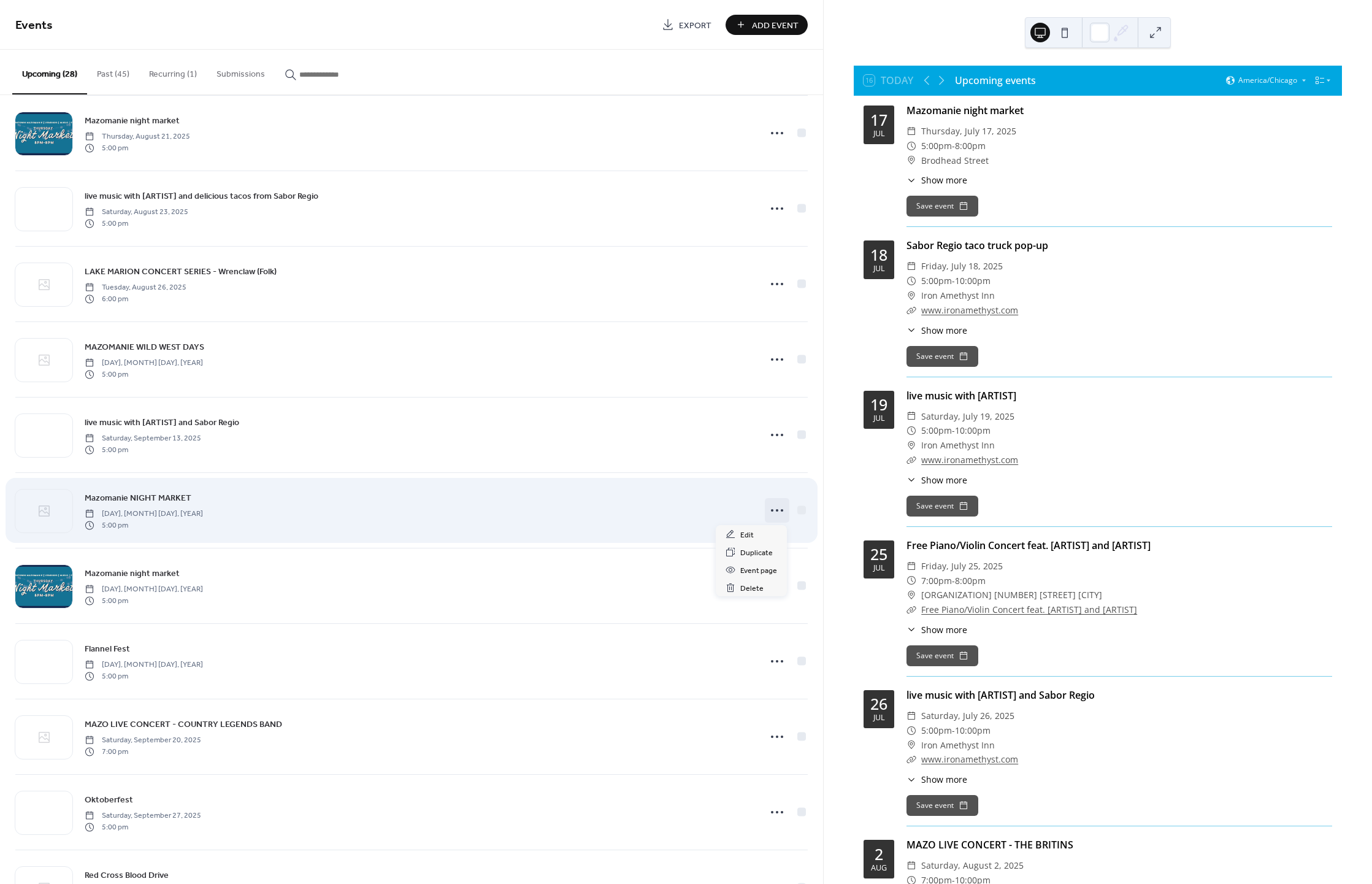 click 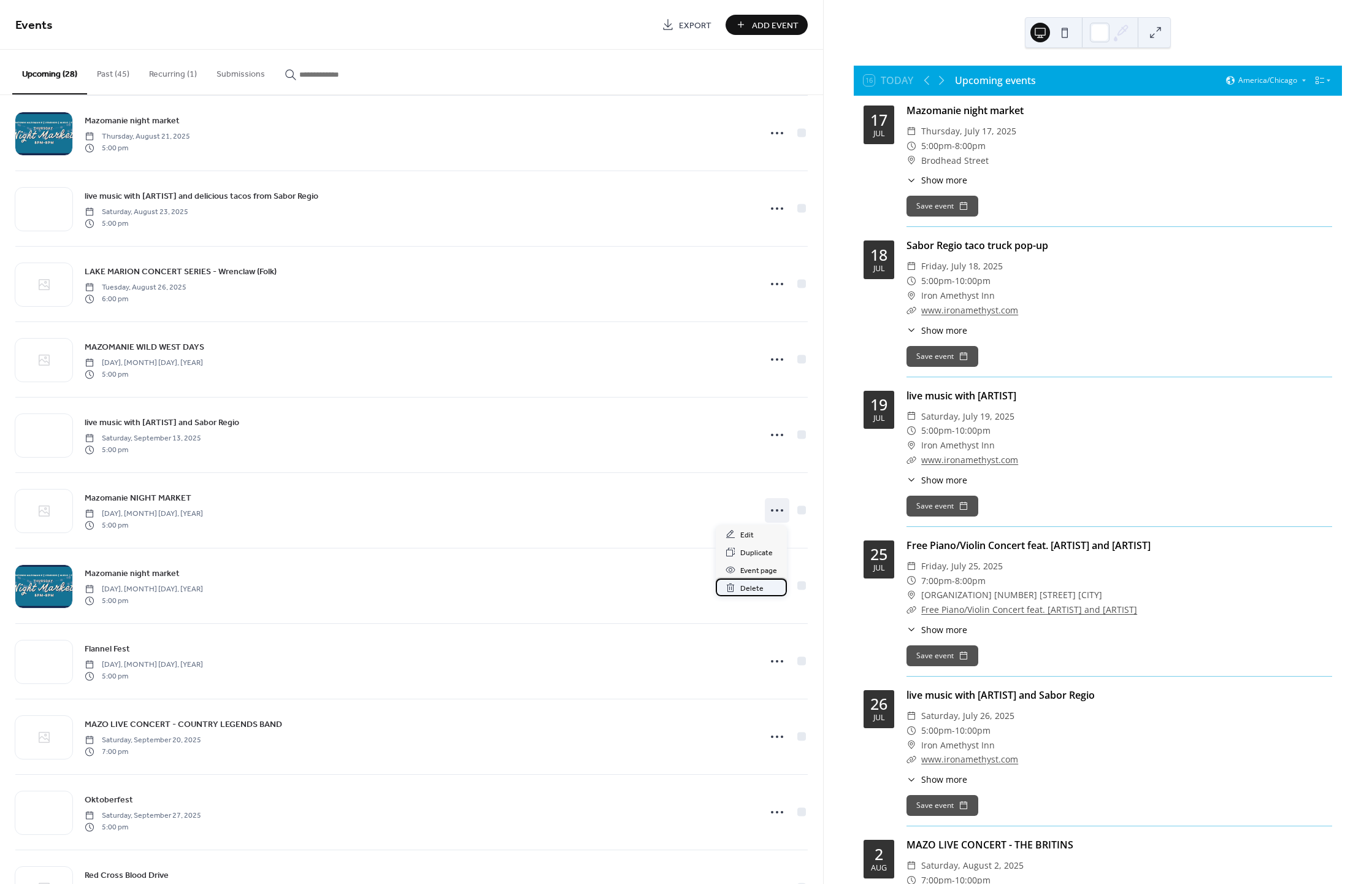 click on "Delete" at bounding box center (752, 588) 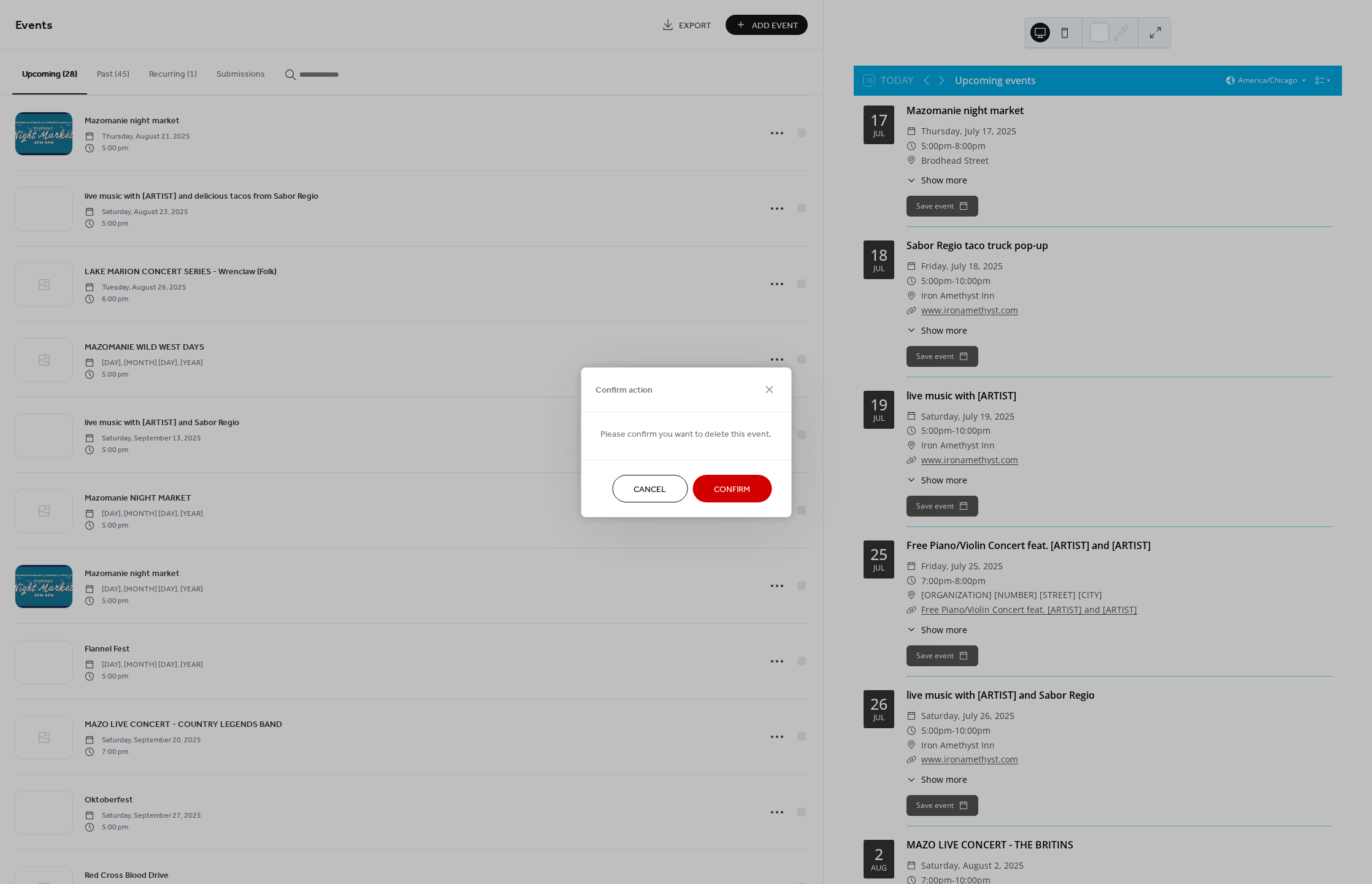 click on "Confirm" at bounding box center (732, 489) 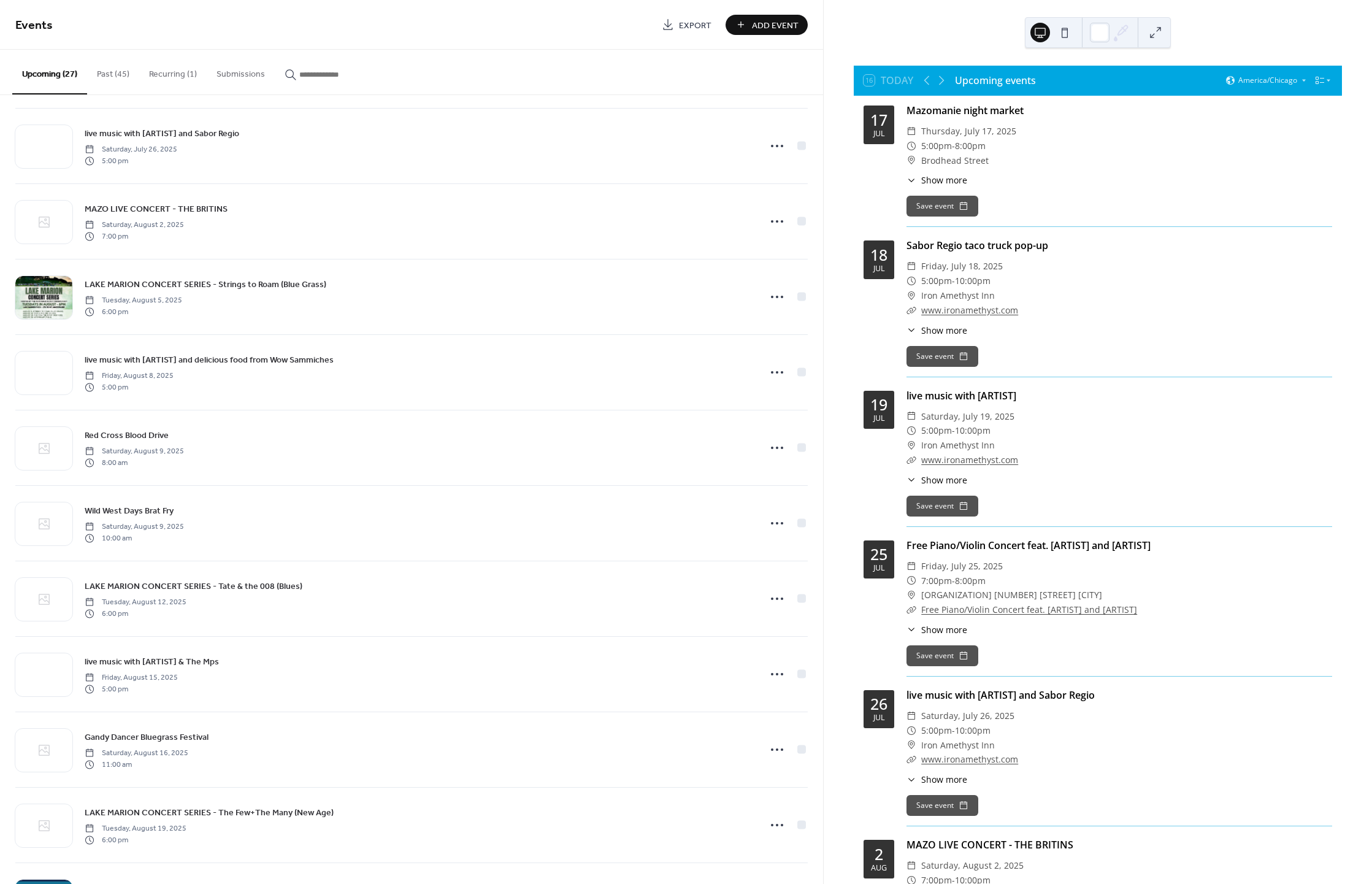 scroll, scrollTop: 0, scrollLeft: 0, axis: both 